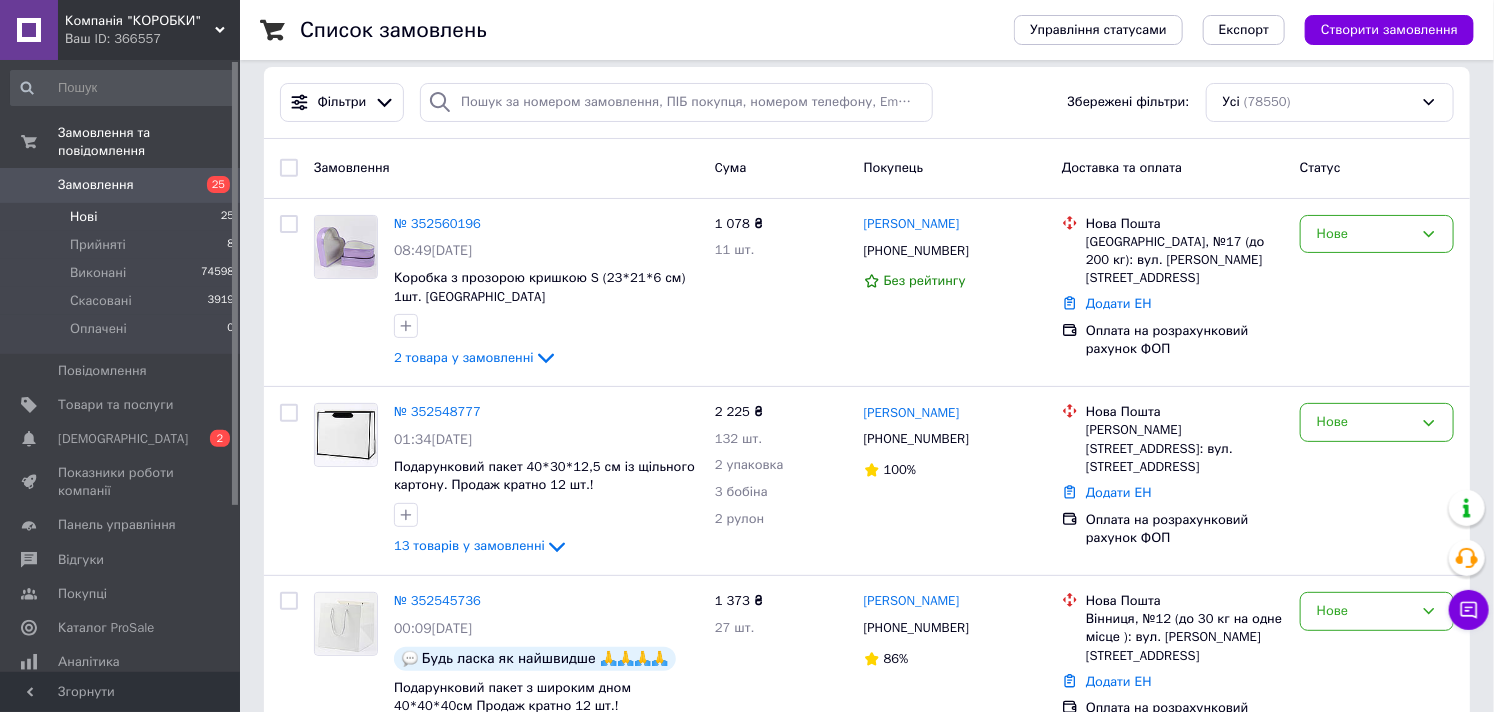 scroll, scrollTop: 4444, scrollLeft: 0, axis: vertical 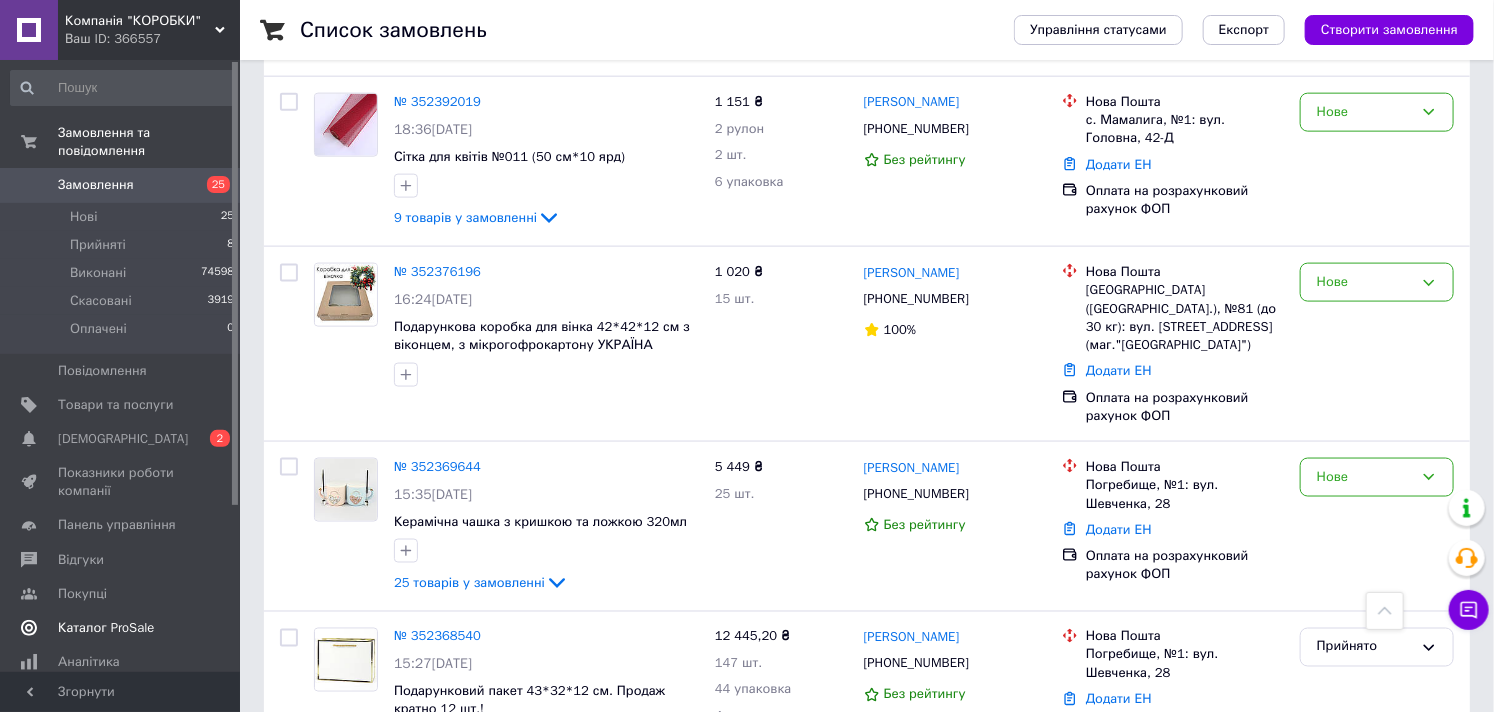 click on "Каталог ProSale" at bounding box center [123, 628] 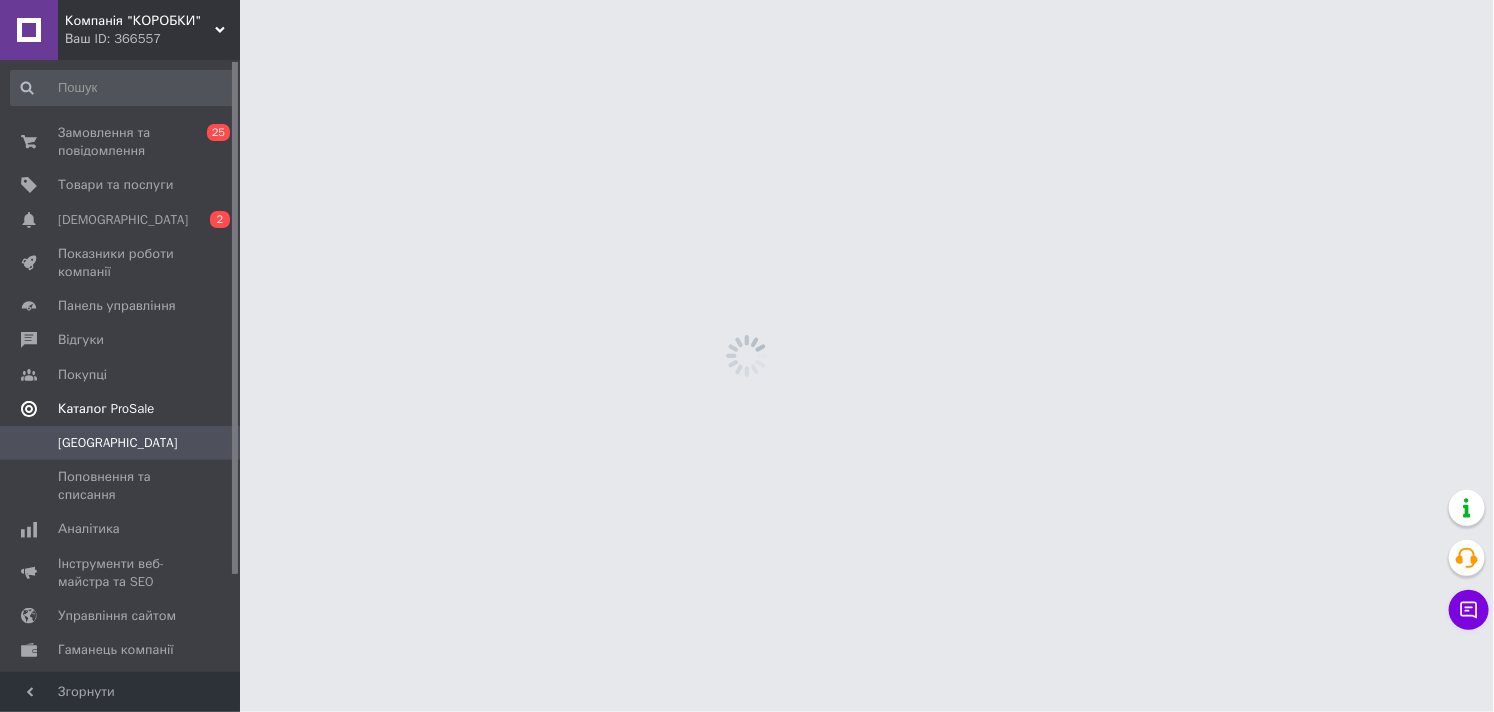 scroll, scrollTop: 0, scrollLeft: 0, axis: both 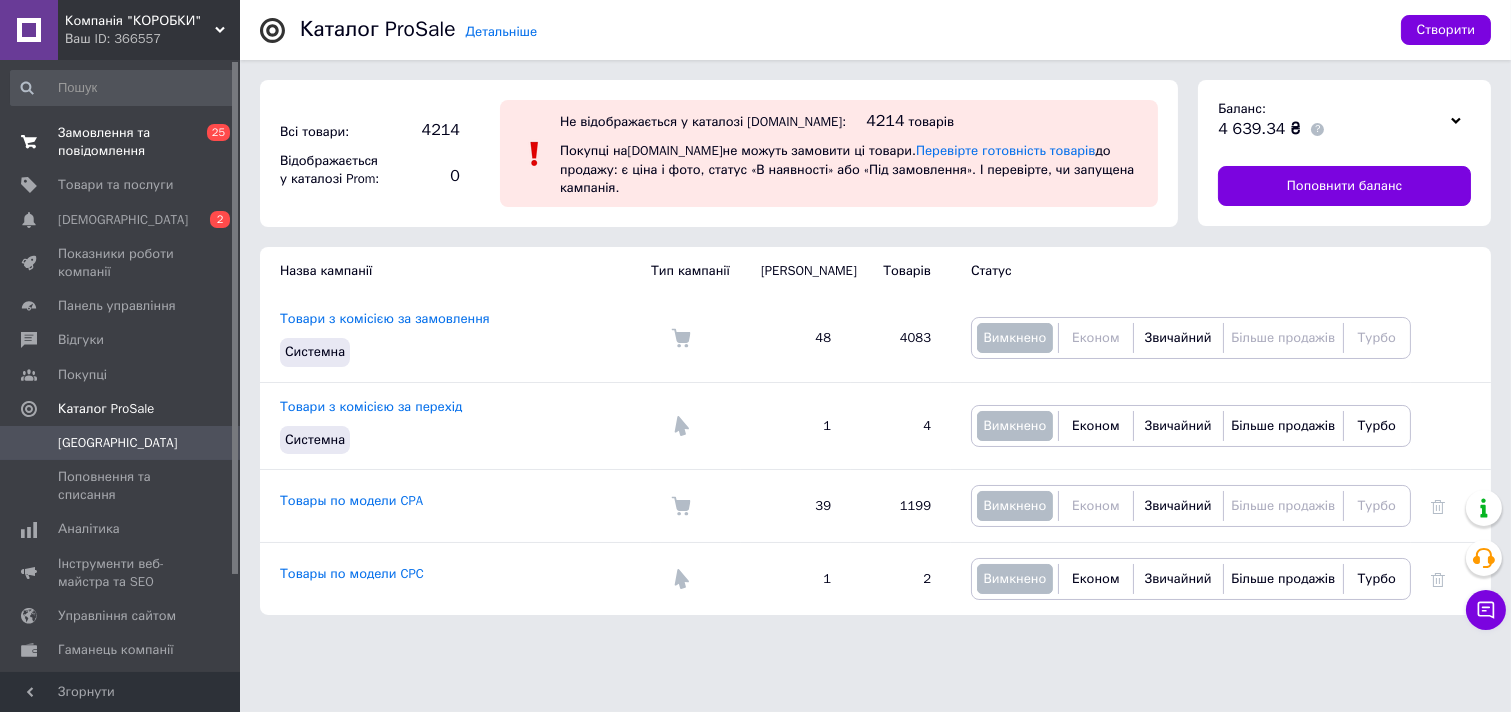 click on "Замовлення та повідомлення 0 25" at bounding box center [123, 142] 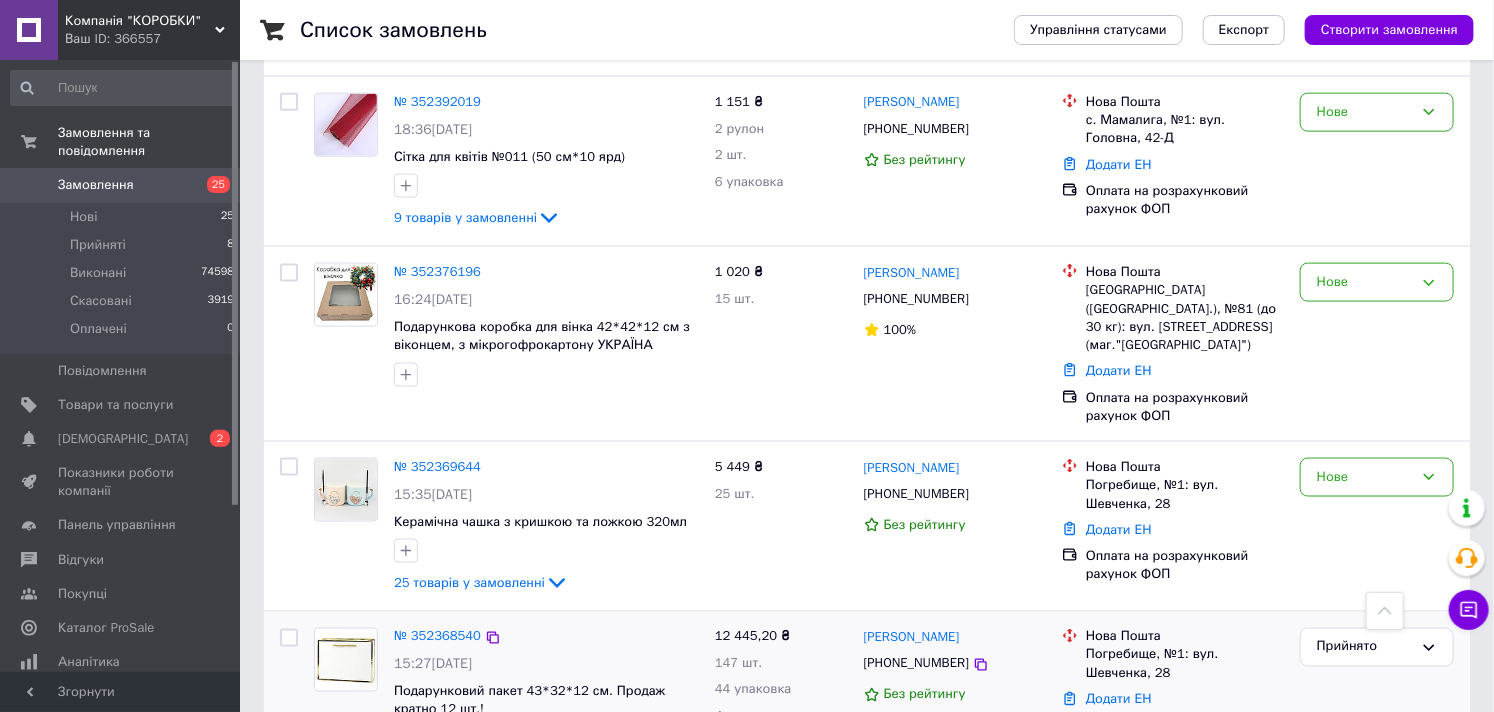 scroll, scrollTop: 4333, scrollLeft: 0, axis: vertical 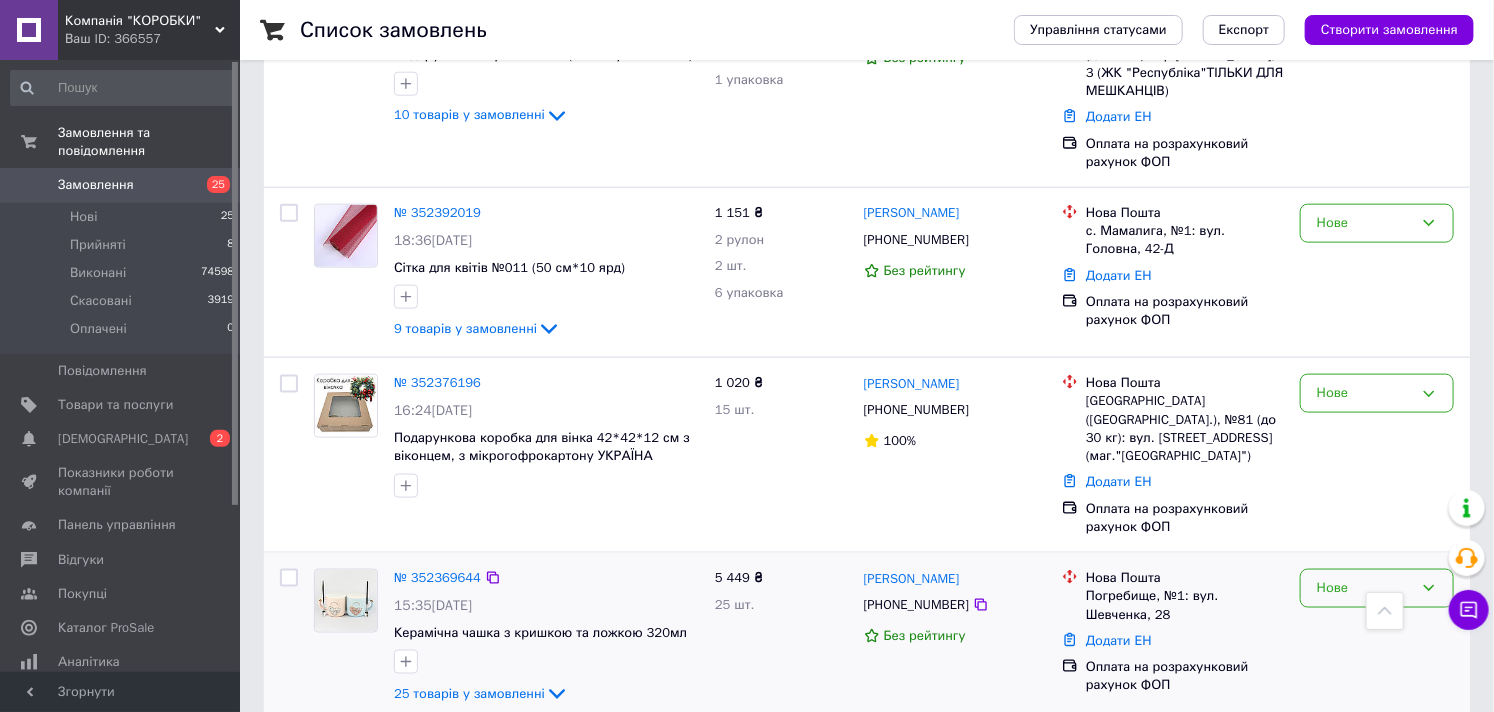 click on "Нове" at bounding box center (1377, 588) 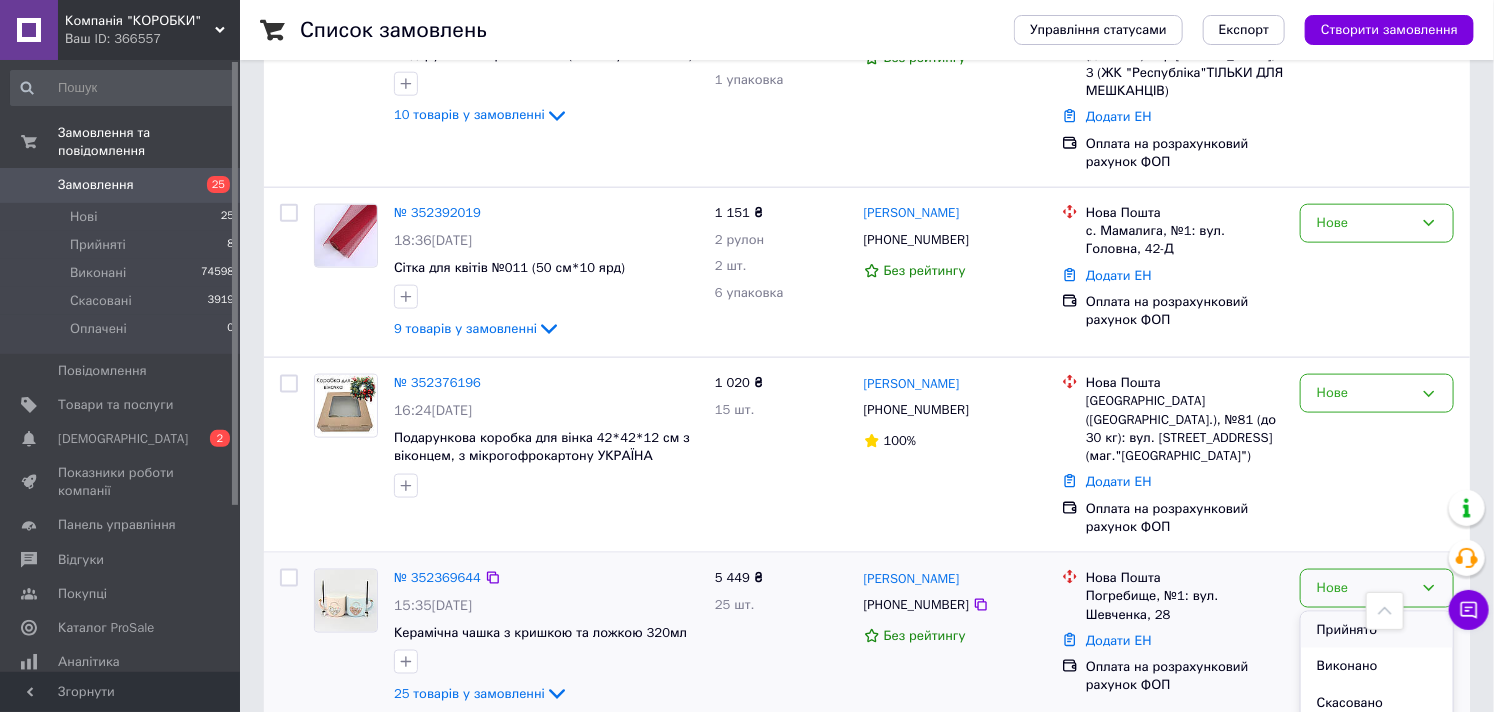 click on "Прийнято" at bounding box center [1377, 630] 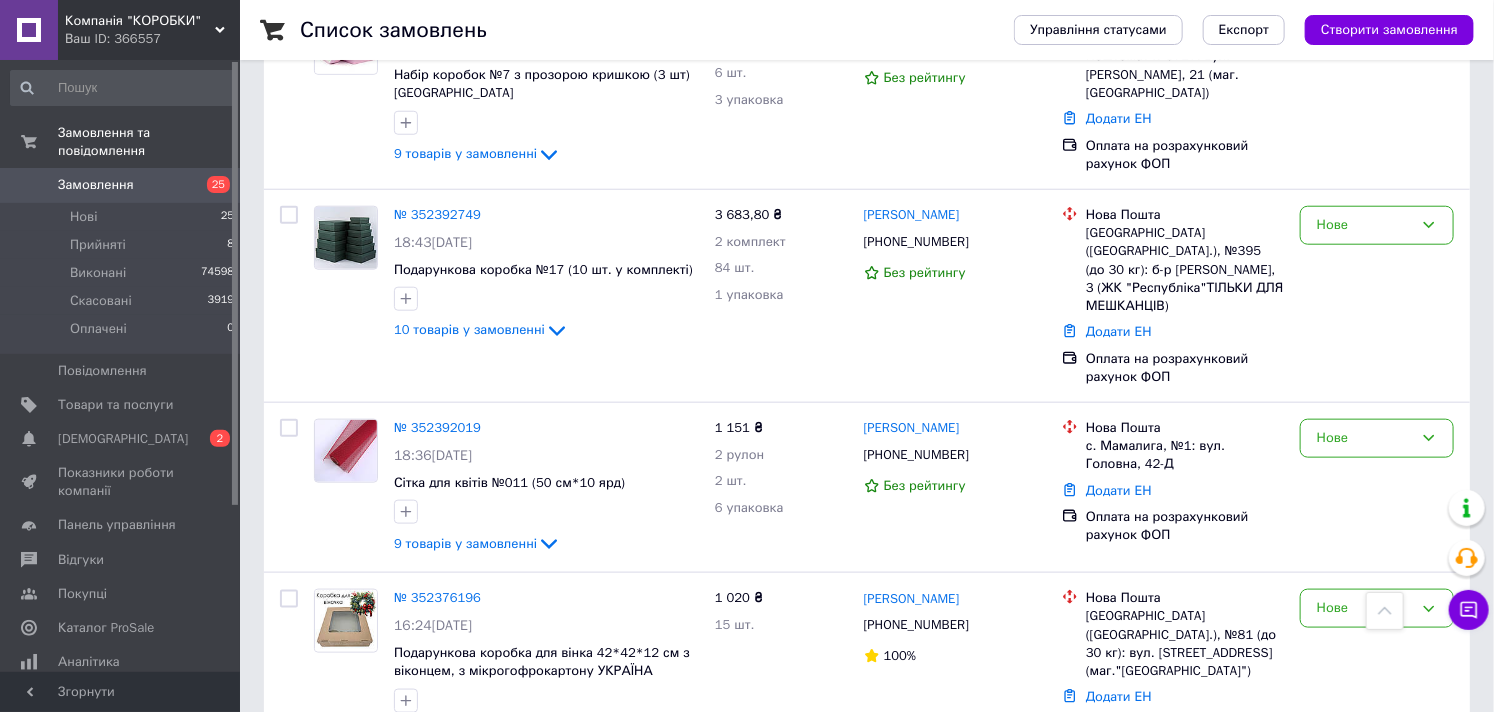 scroll, scrollTop: 4111, scrollLeft: 0, axis: vertical 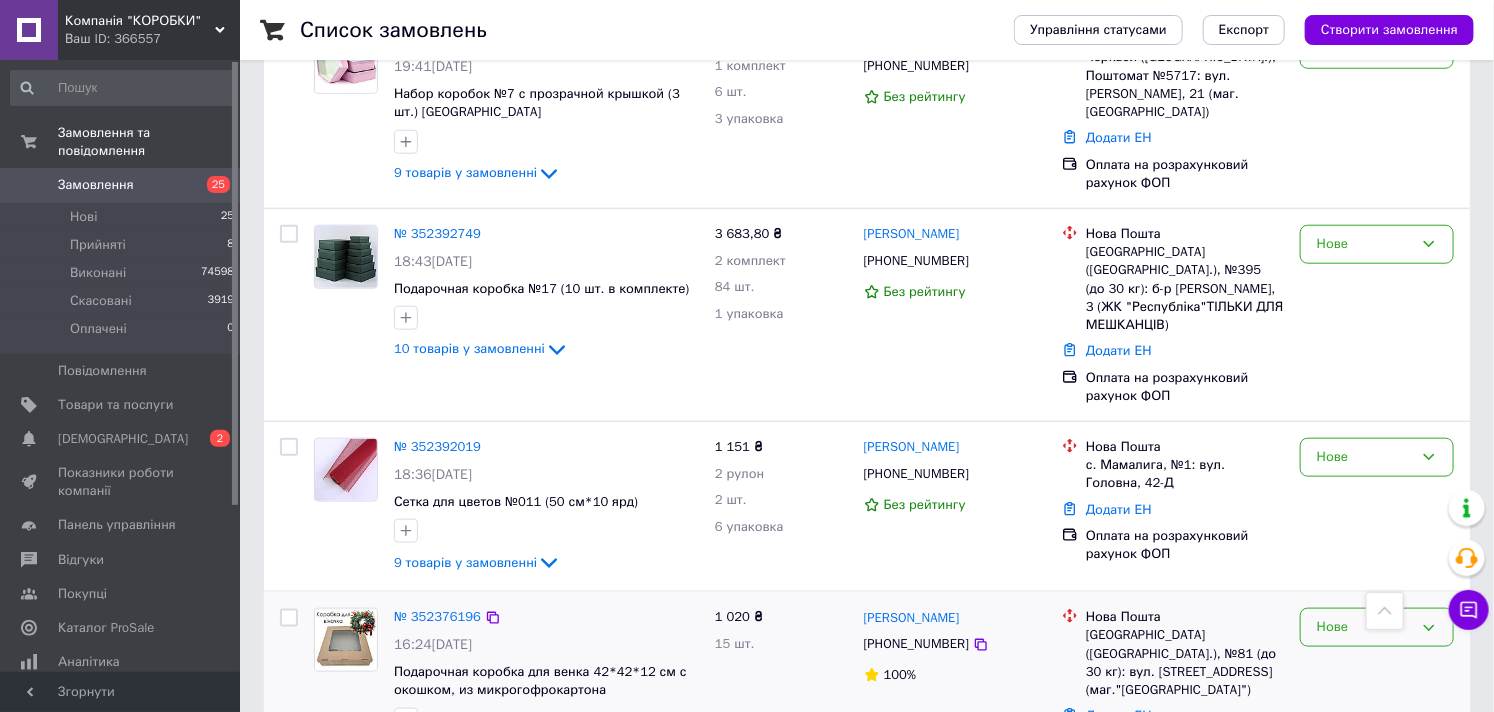 click on "Нове" at bounding box center [1365, 627] 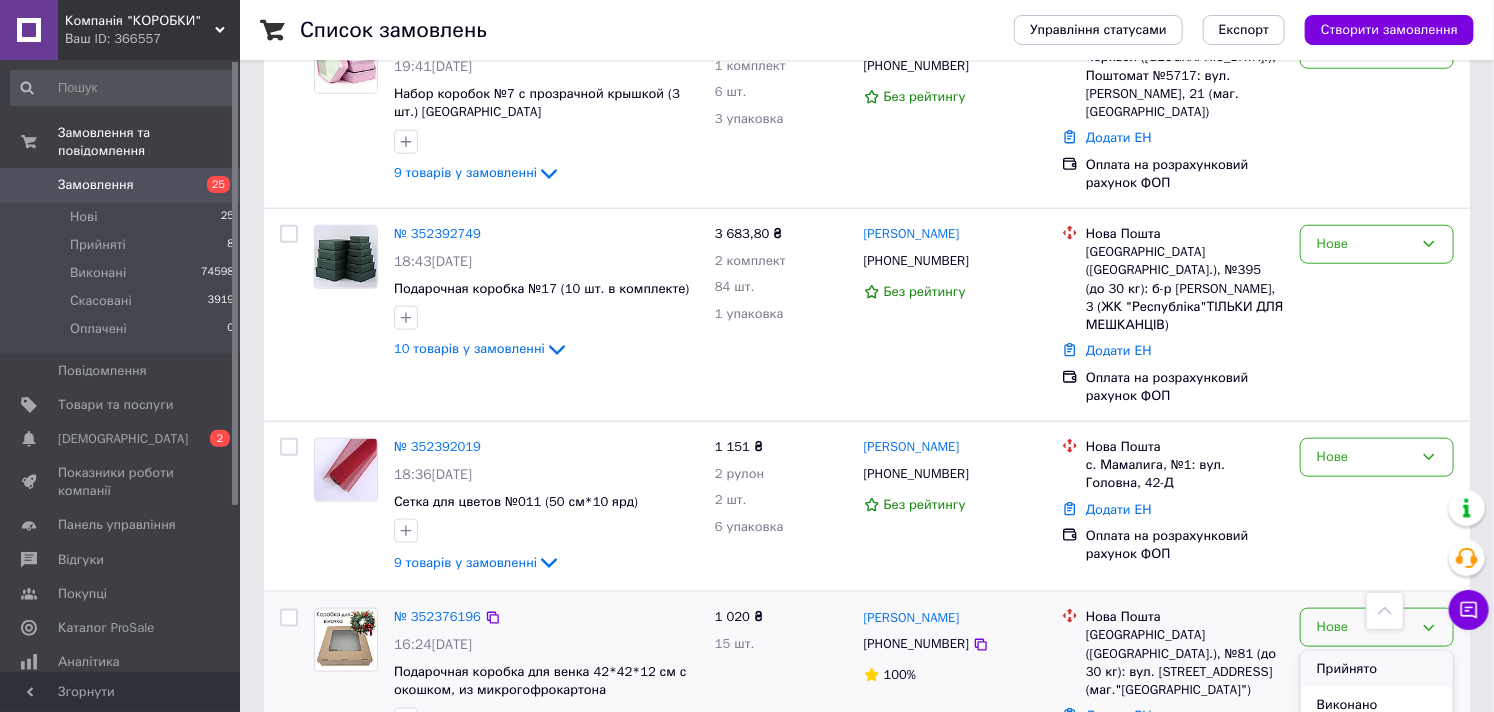 click on "Прийнято" at bounding box center [1377, 669] 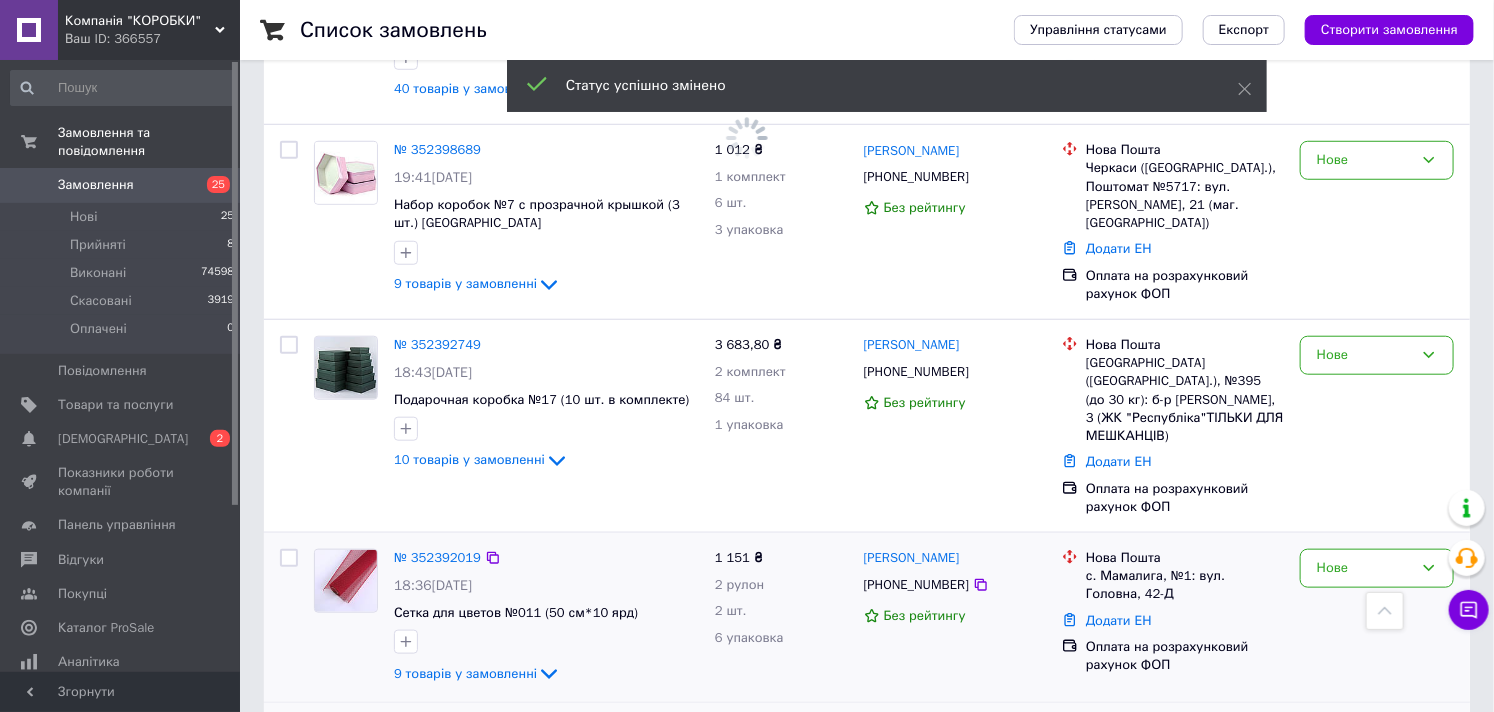 scroll, scrollTop: 3888, scrollLeft: 0, axis: vertical 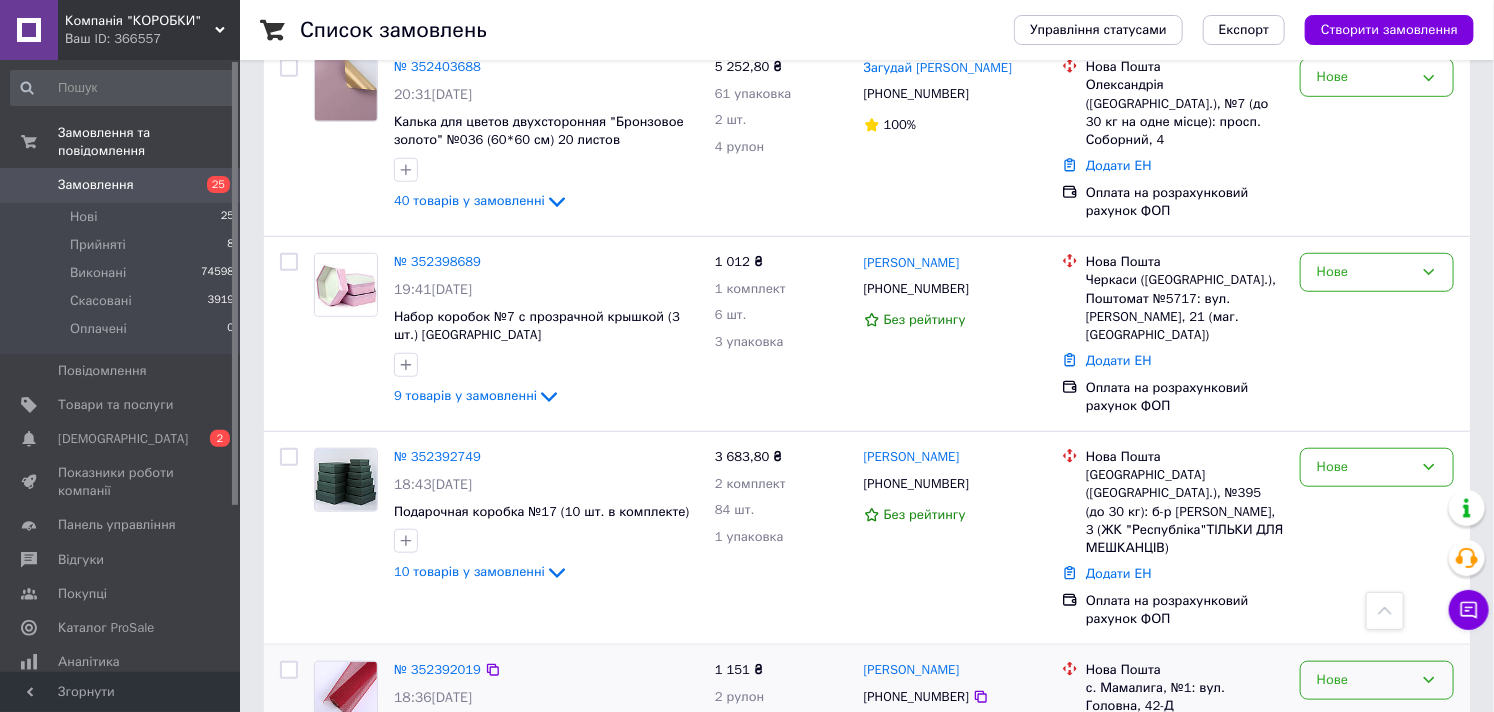 click on "Нове" at bounding box center (1377, 680) 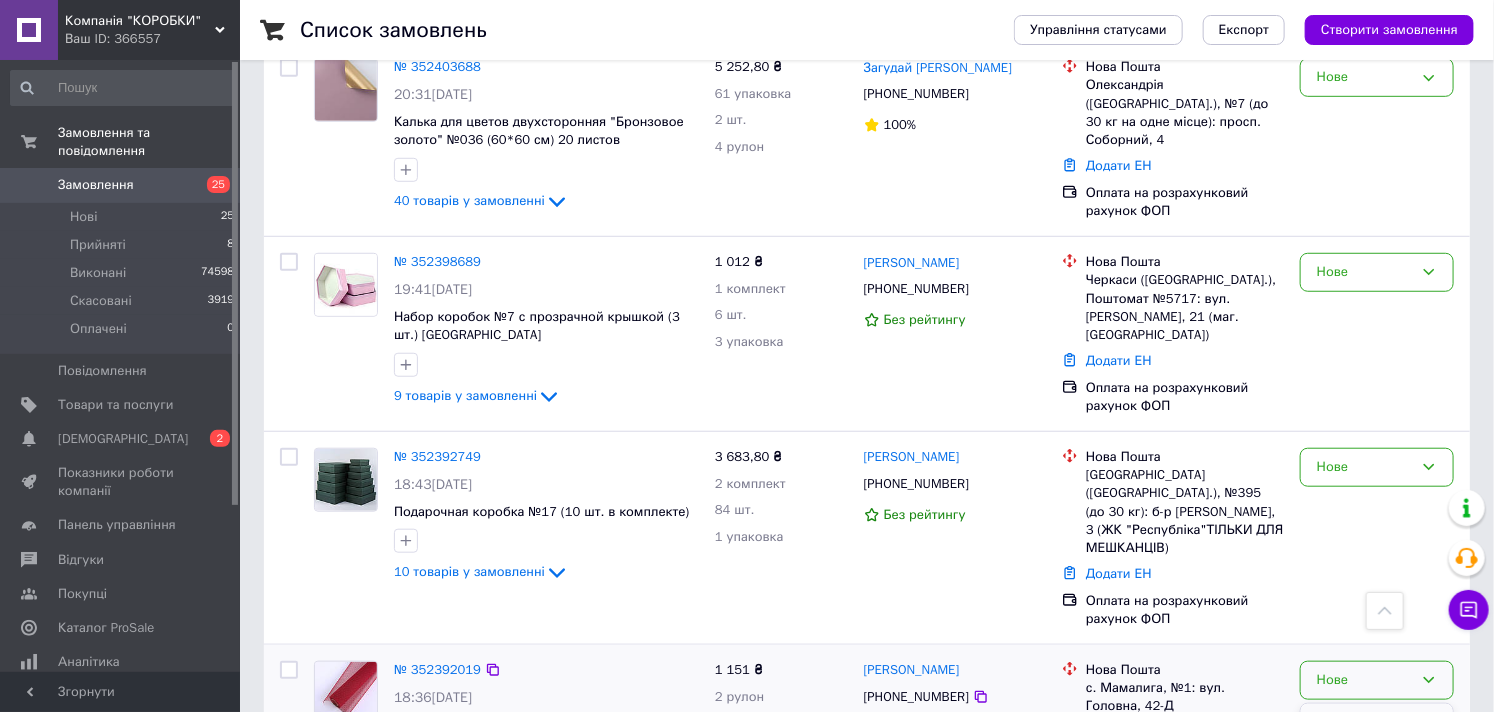 click on "Прийнято" at bounding box center (1377, 722) 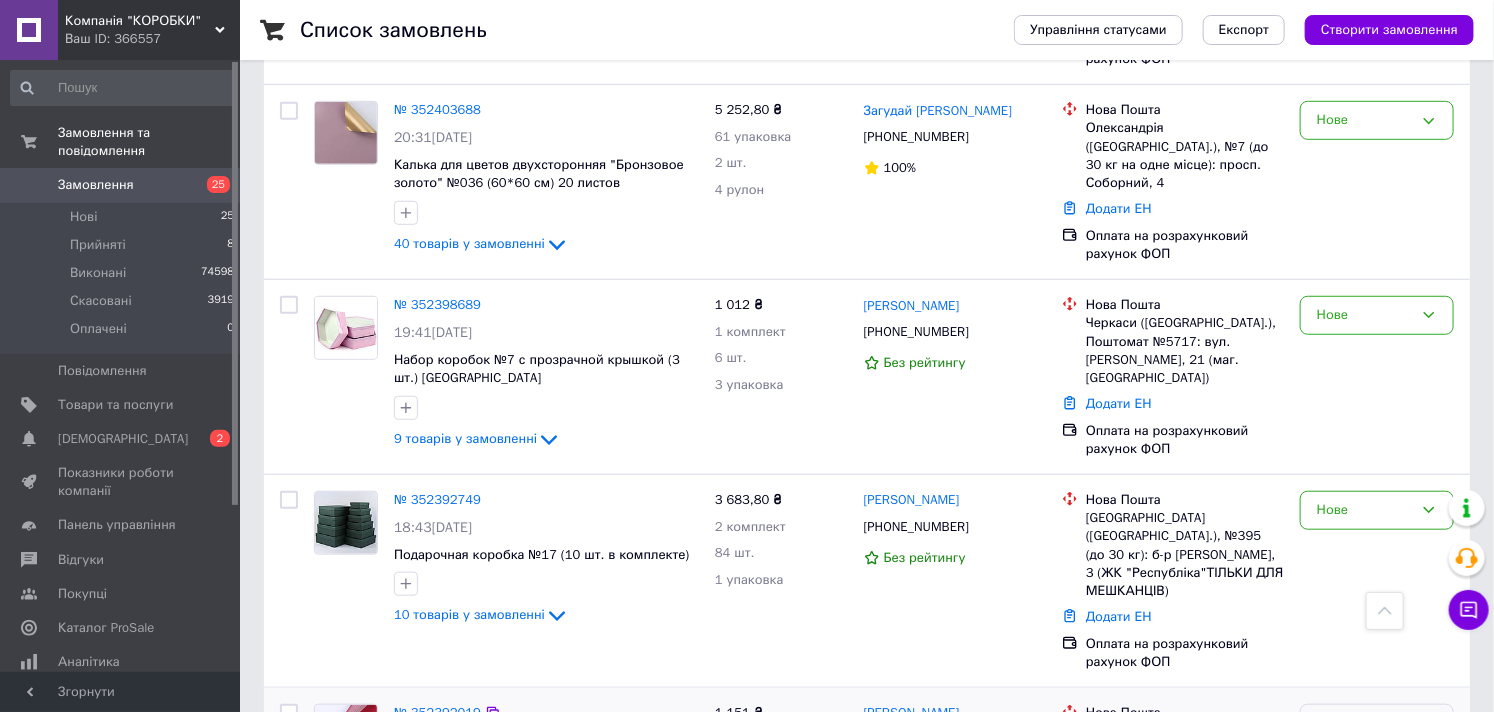 scroll, scrollTop: 3777, scrollLeft: 0, axis: vertical 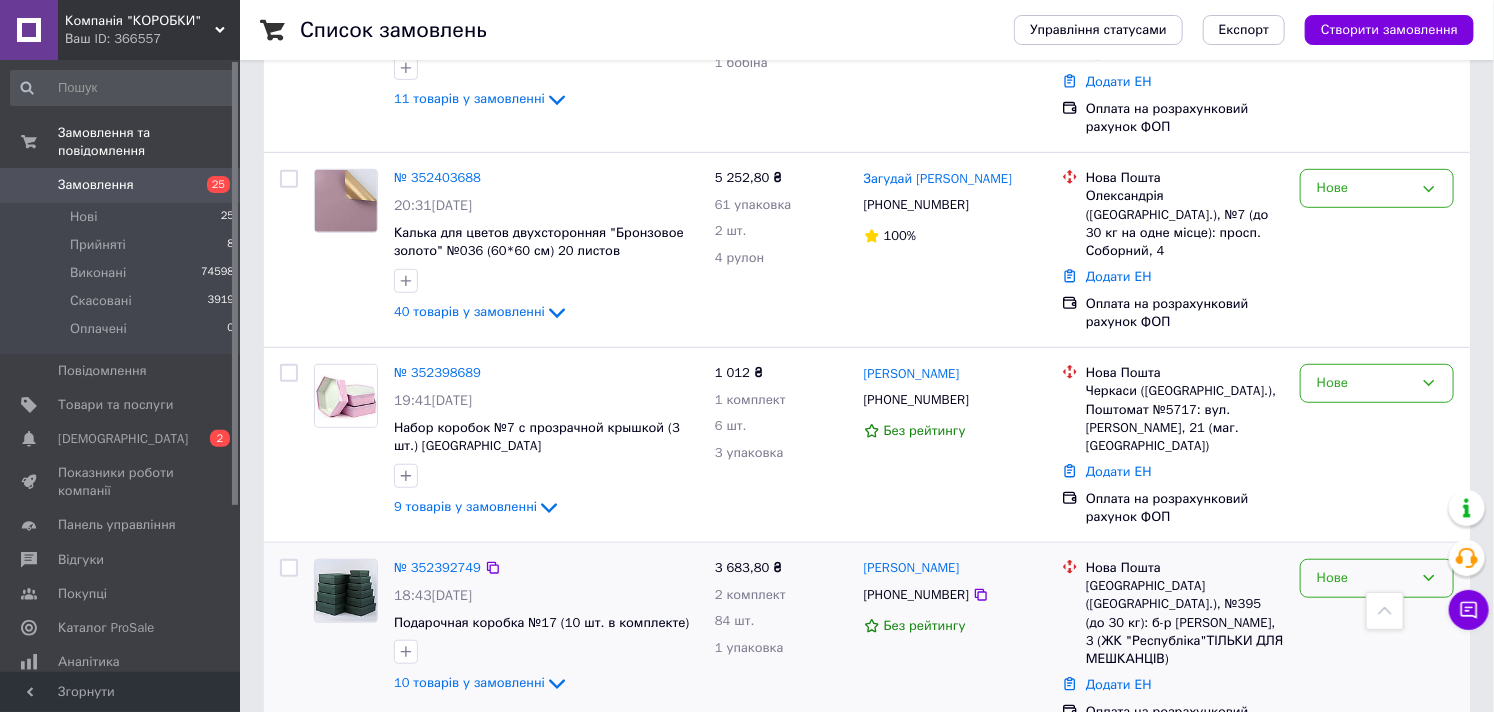 click on "Нове" at bounding box center [1365, 578] 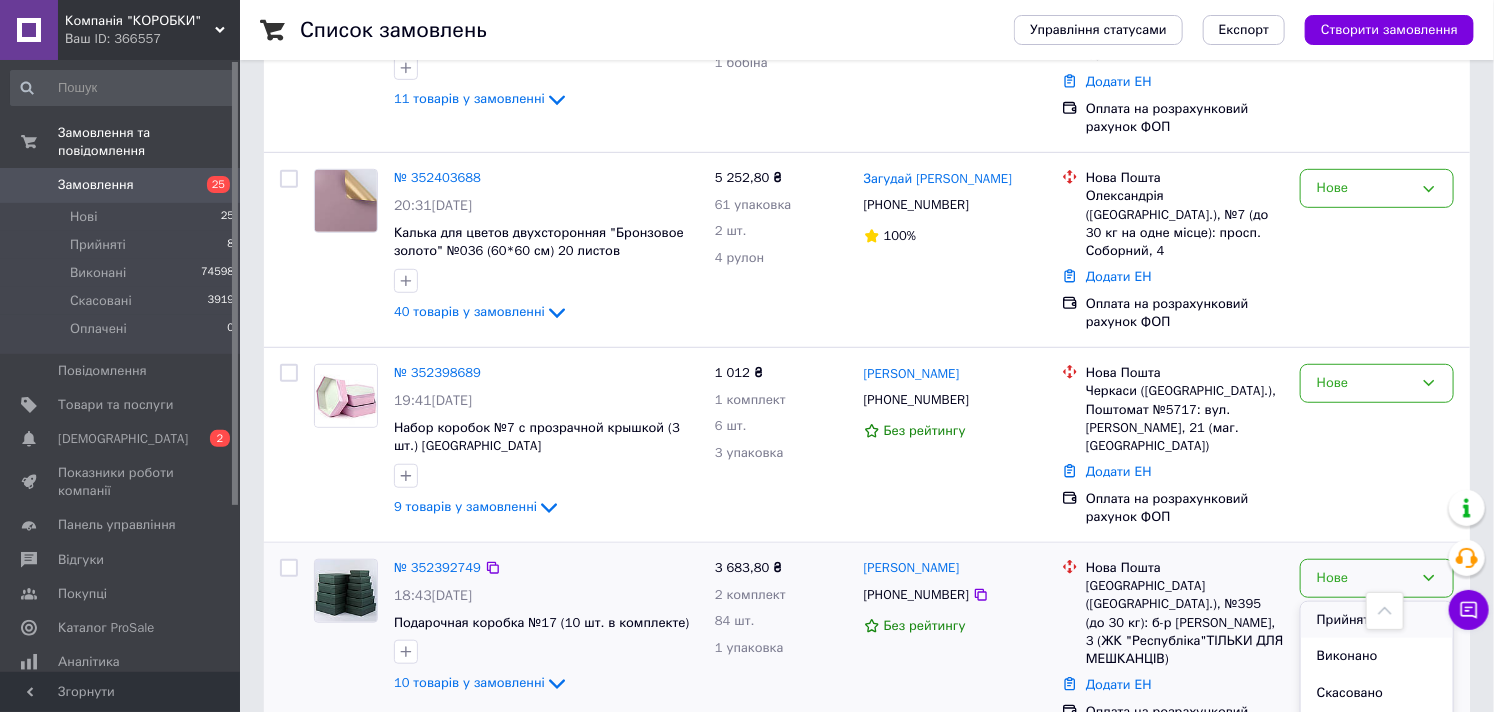 click on "Прийнято" at bounding box center [1377, 620] 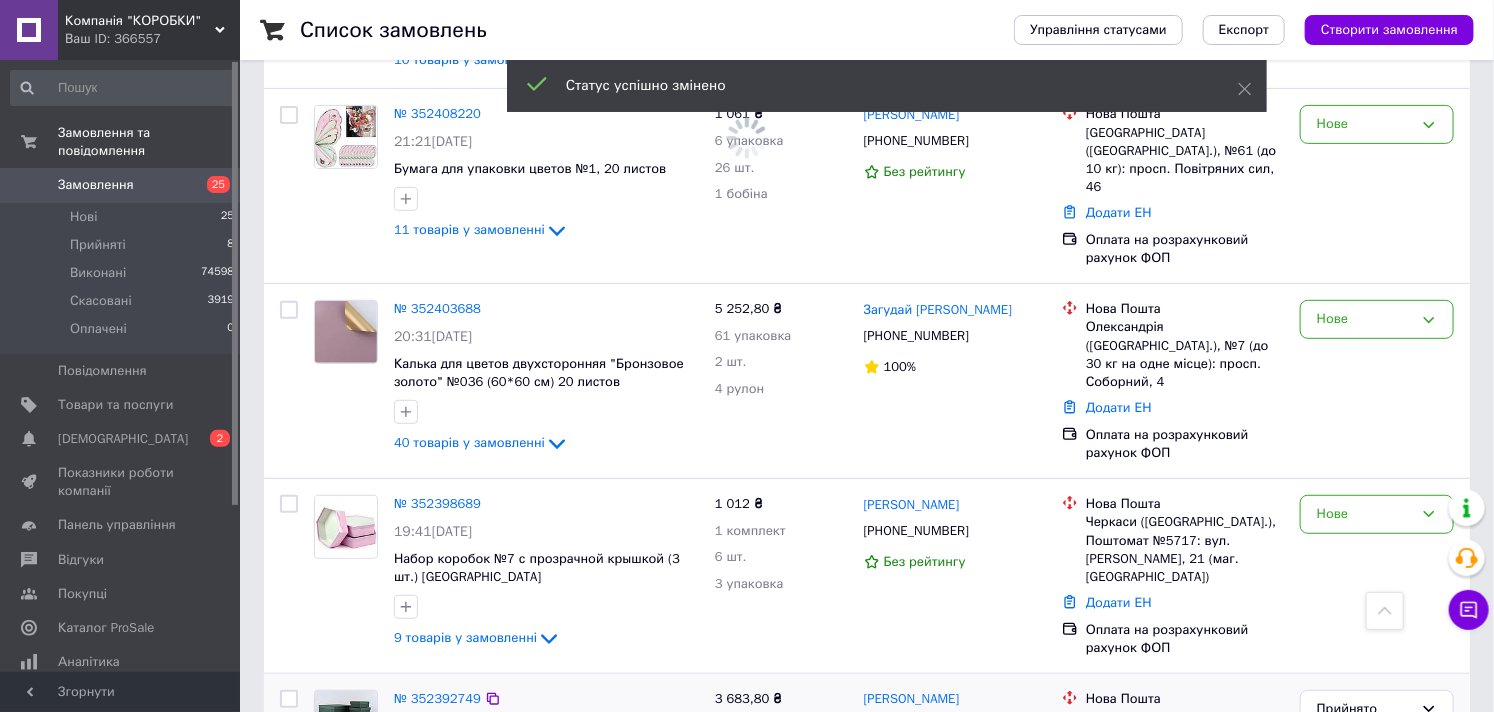 scroll, scrollTop: 3555, scrollLeft: 0, axis: vertical 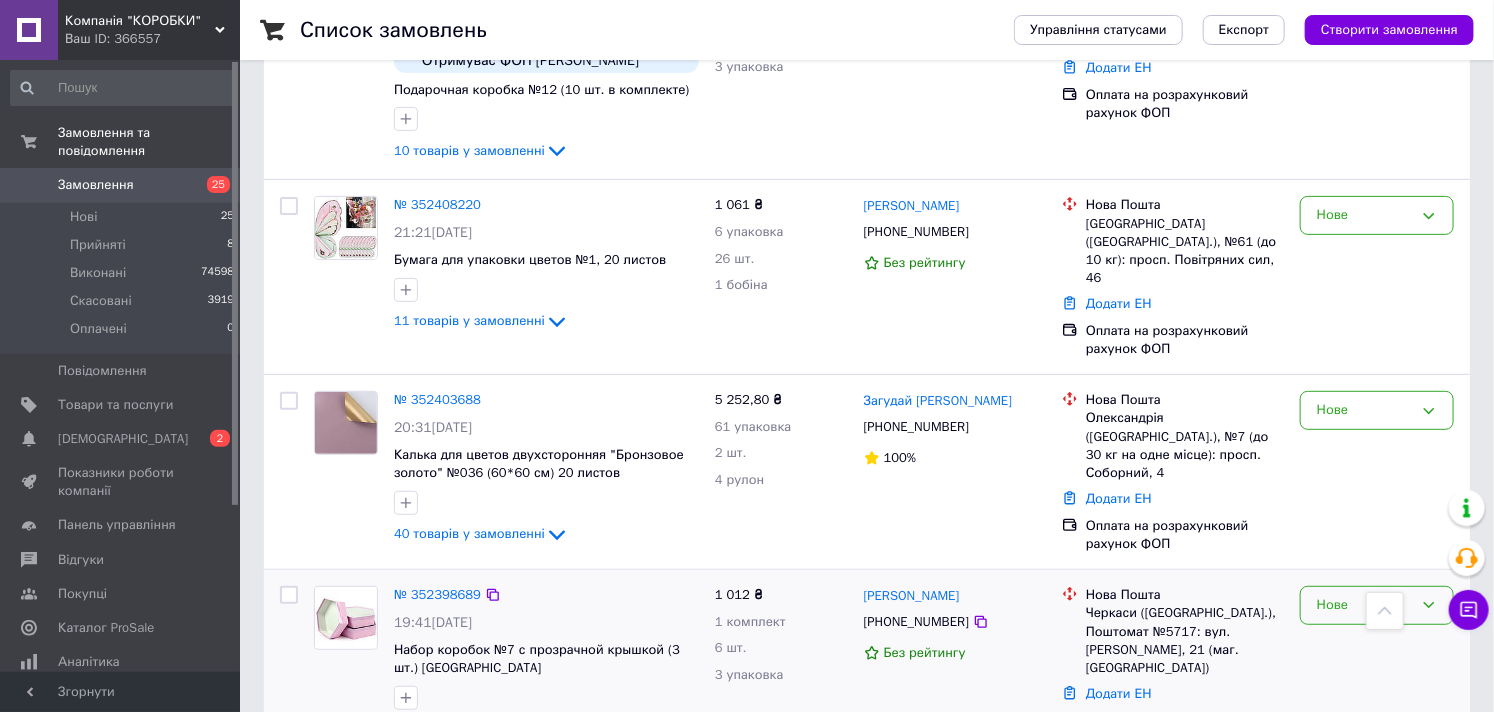 click on "Нове" at bounding box center [1365, 605] 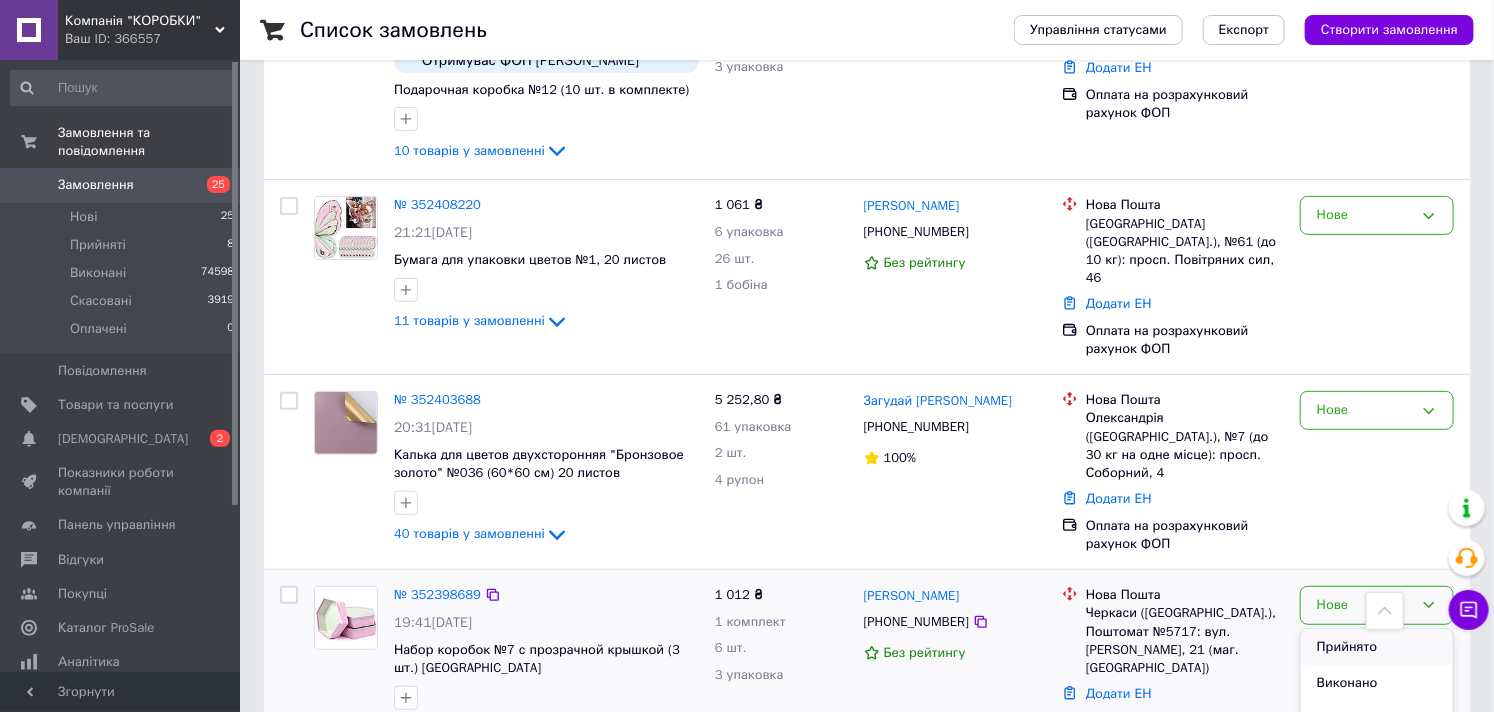 click on "Прийнято" at bounding box center (1377, 647) 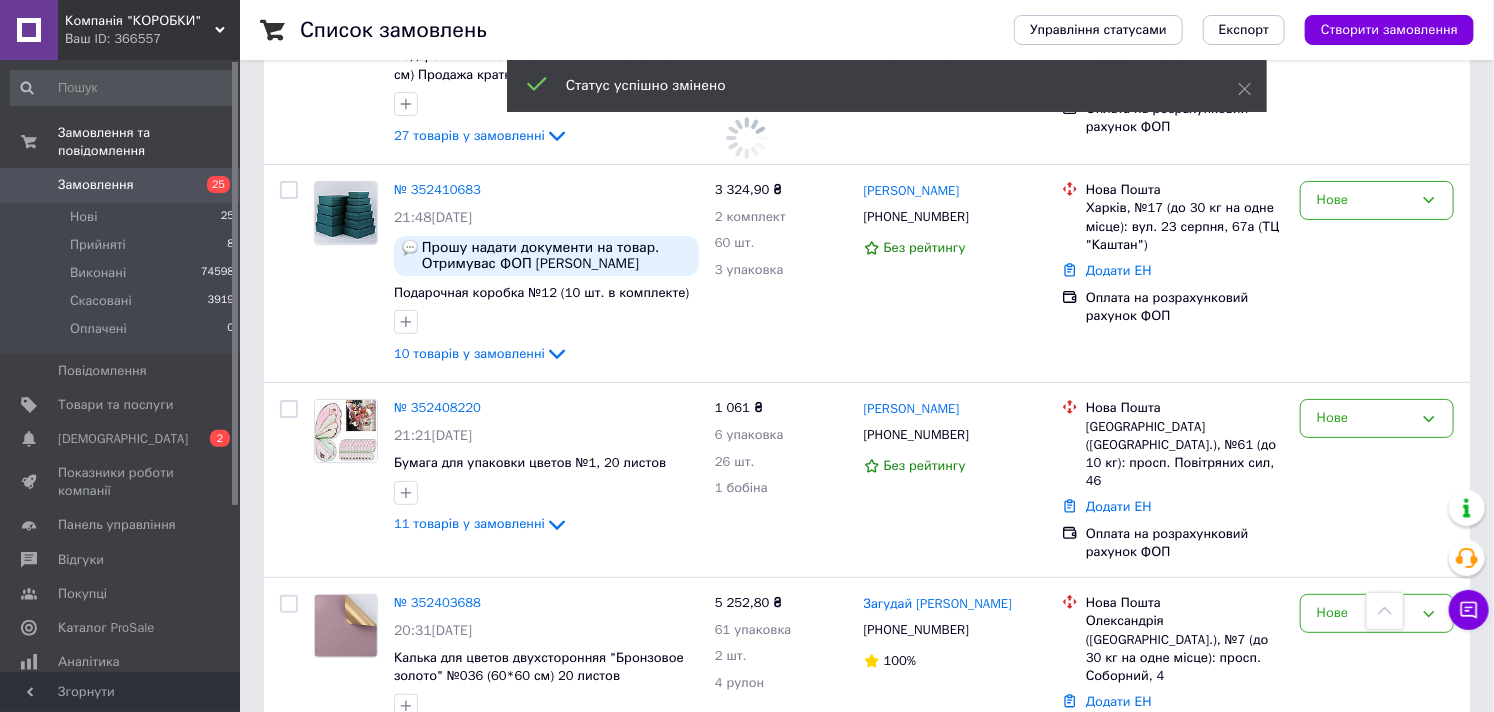 scroll, scrollTop: 3333, scrollLeft: 0, axis: vertical 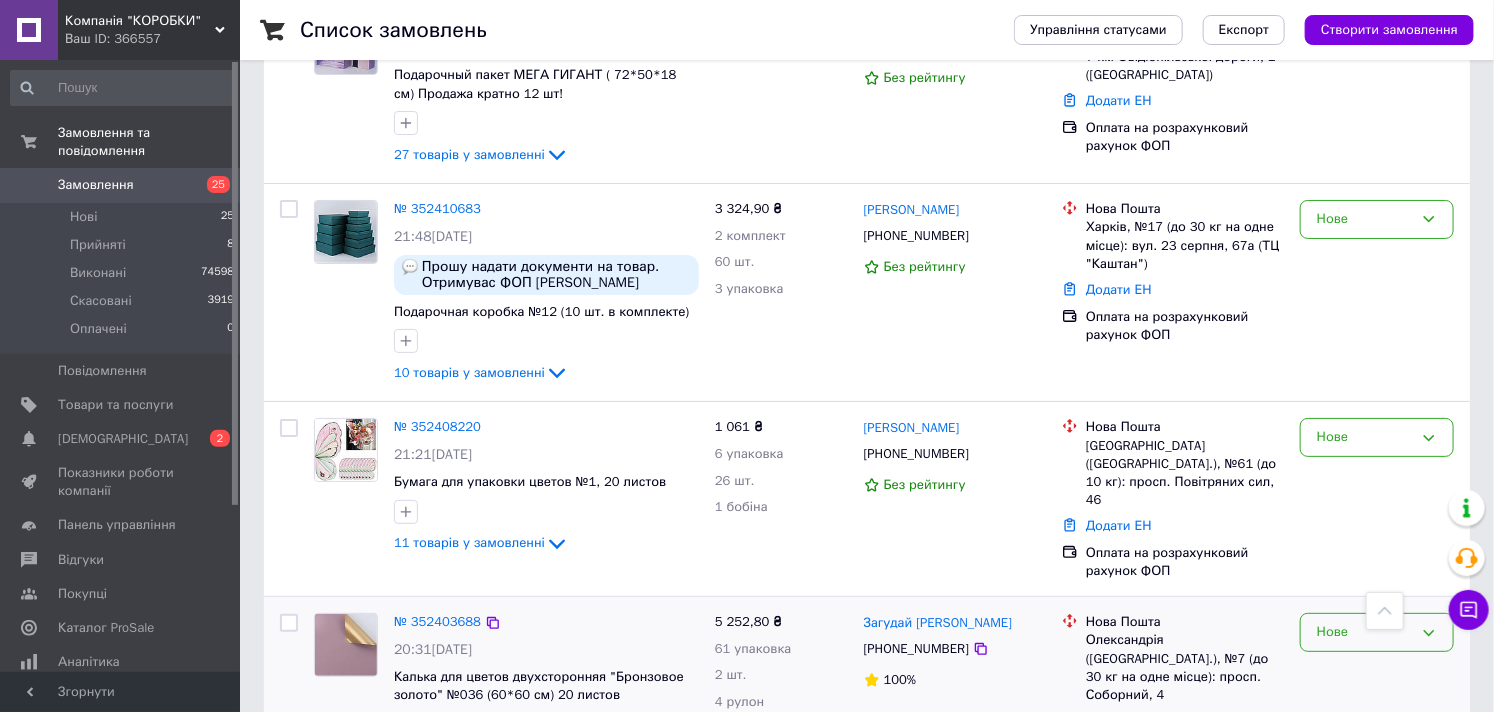 click on "Нове" at bounding box center [1365, 632] 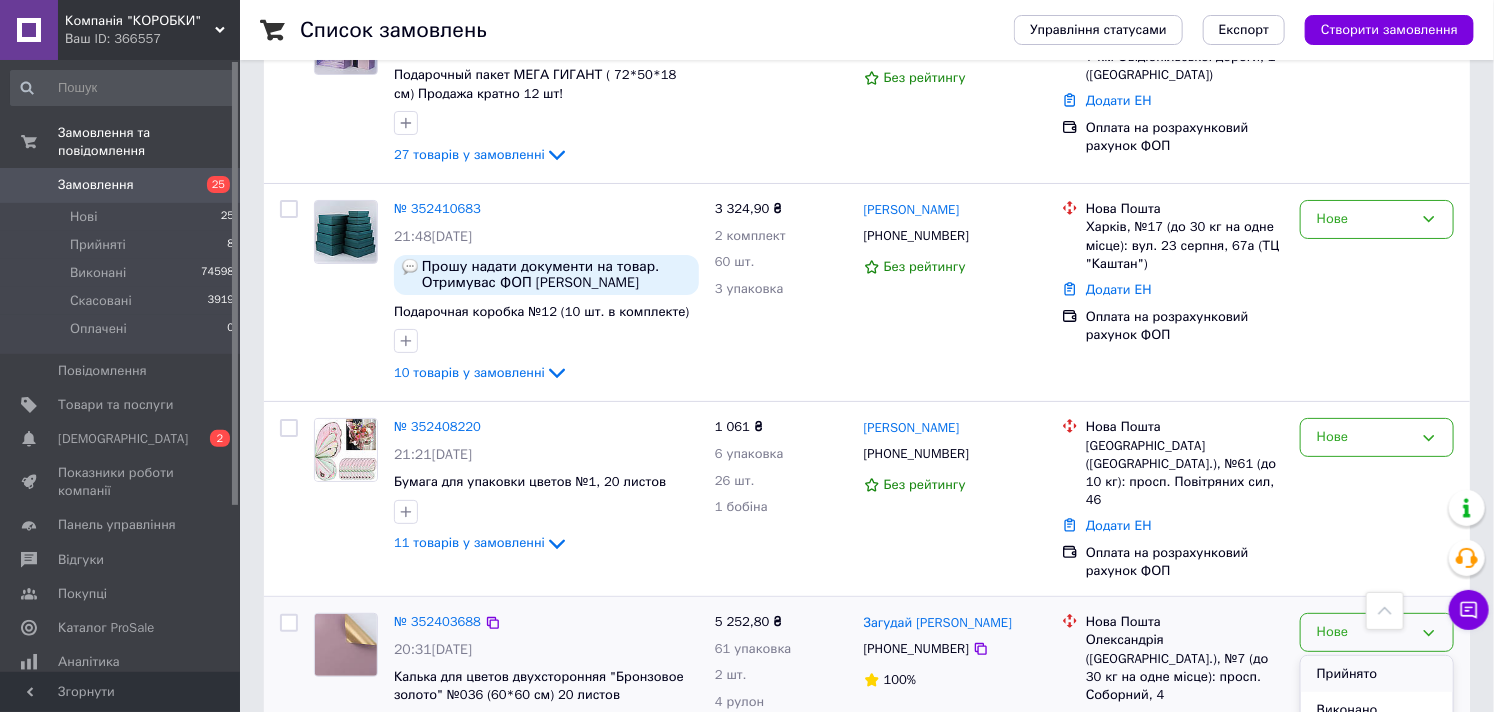 click on "Прийнято" at bounding box center (1377, 674) 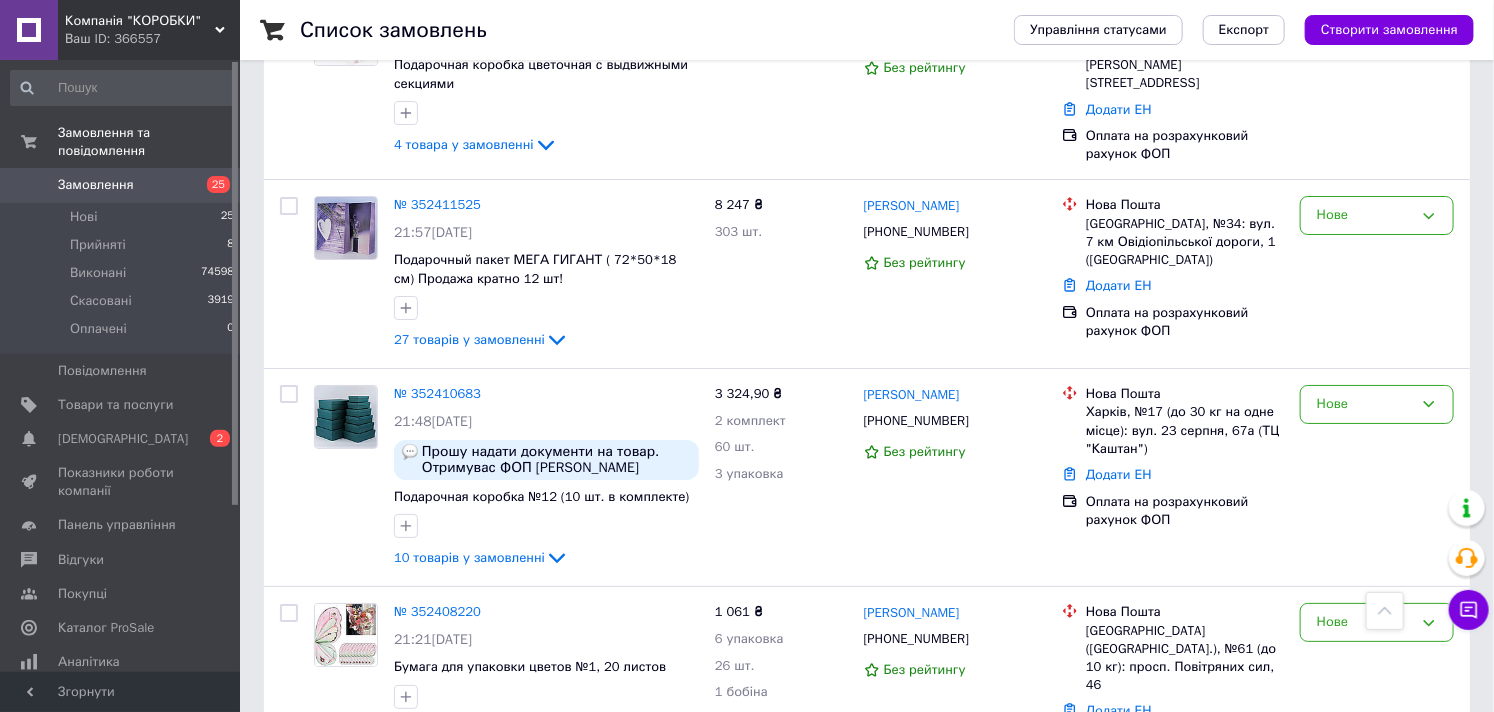scroll, scrollTop: 3111, scrollLeft: 0, axis: vertical 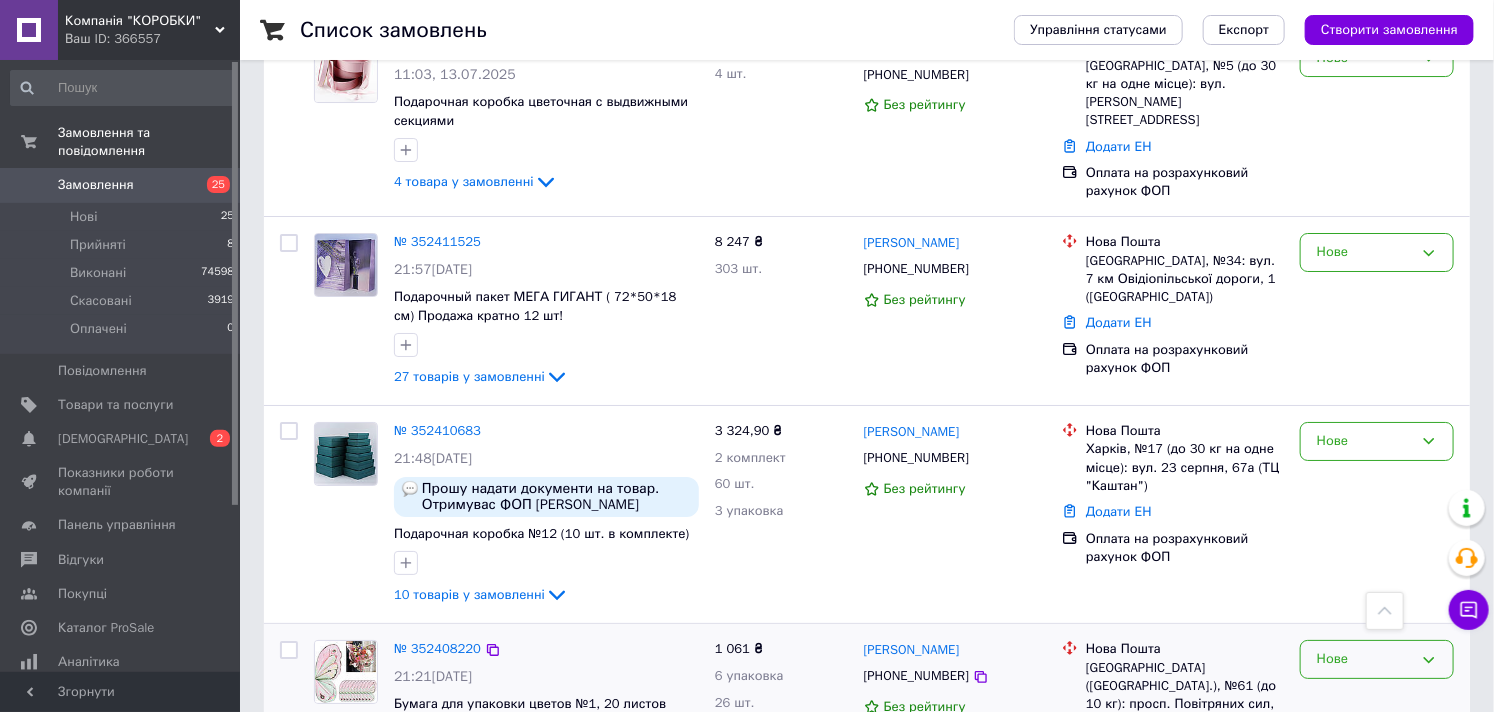 click on "Нове" at bounding box center [1377, 659] 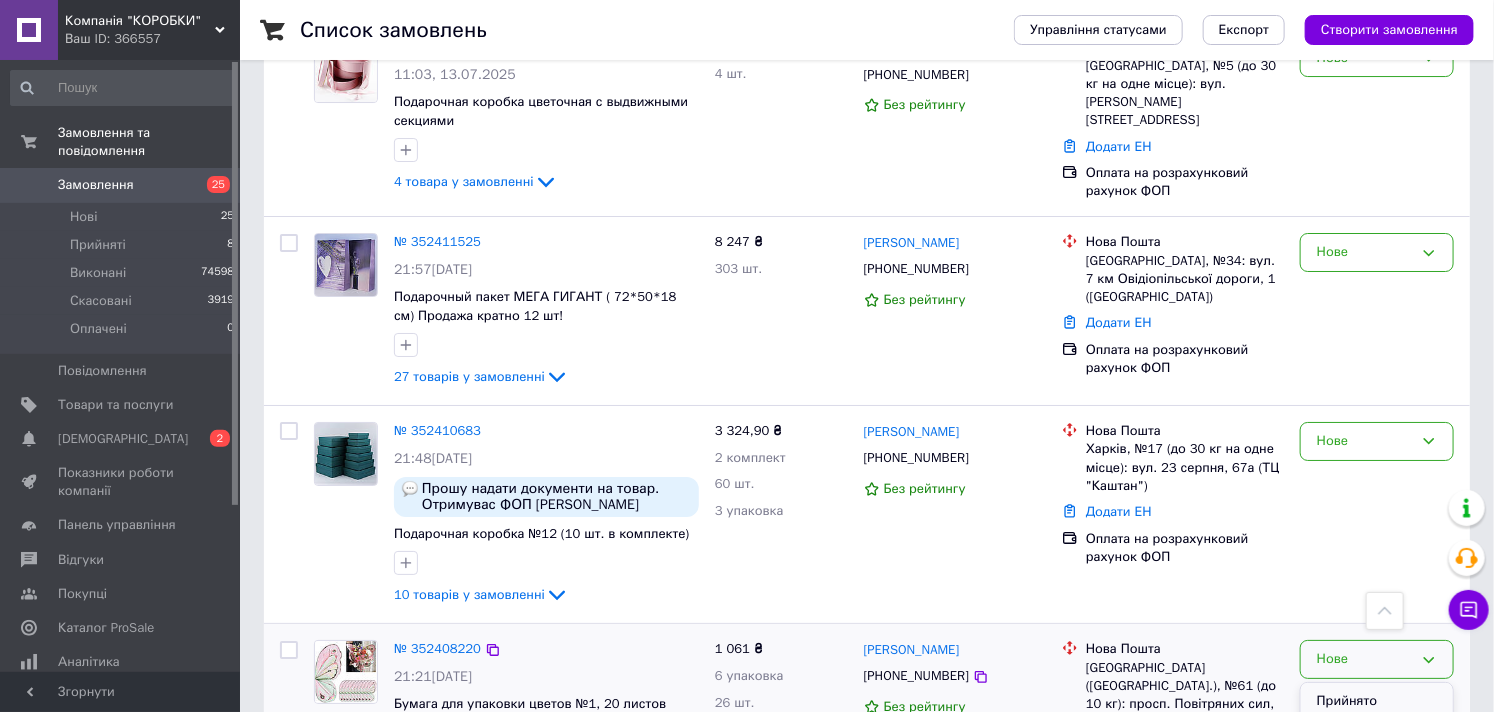 click on "Прийнято" at bounding box center [1377, 701] 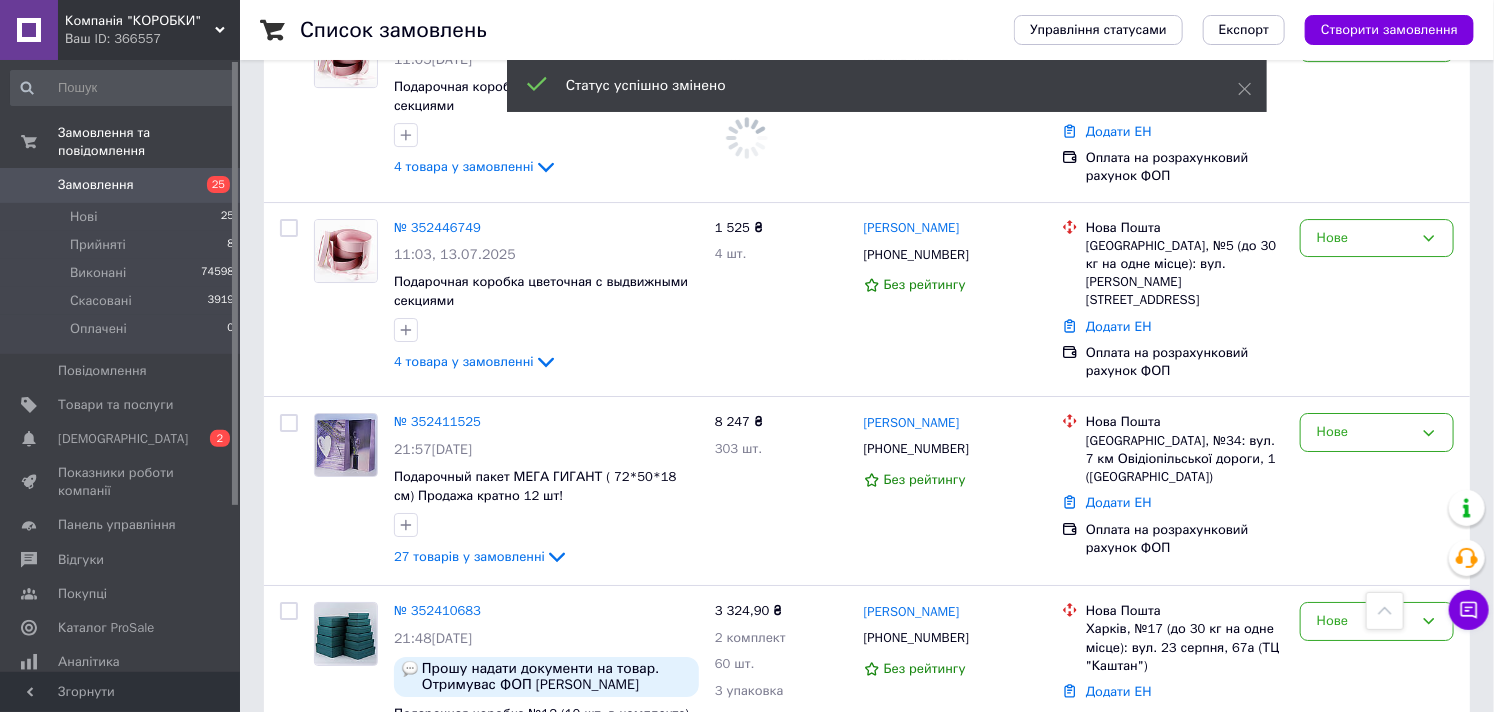 scroll, scrollTop: 2888, scrollLeft: 0, axis: vertical 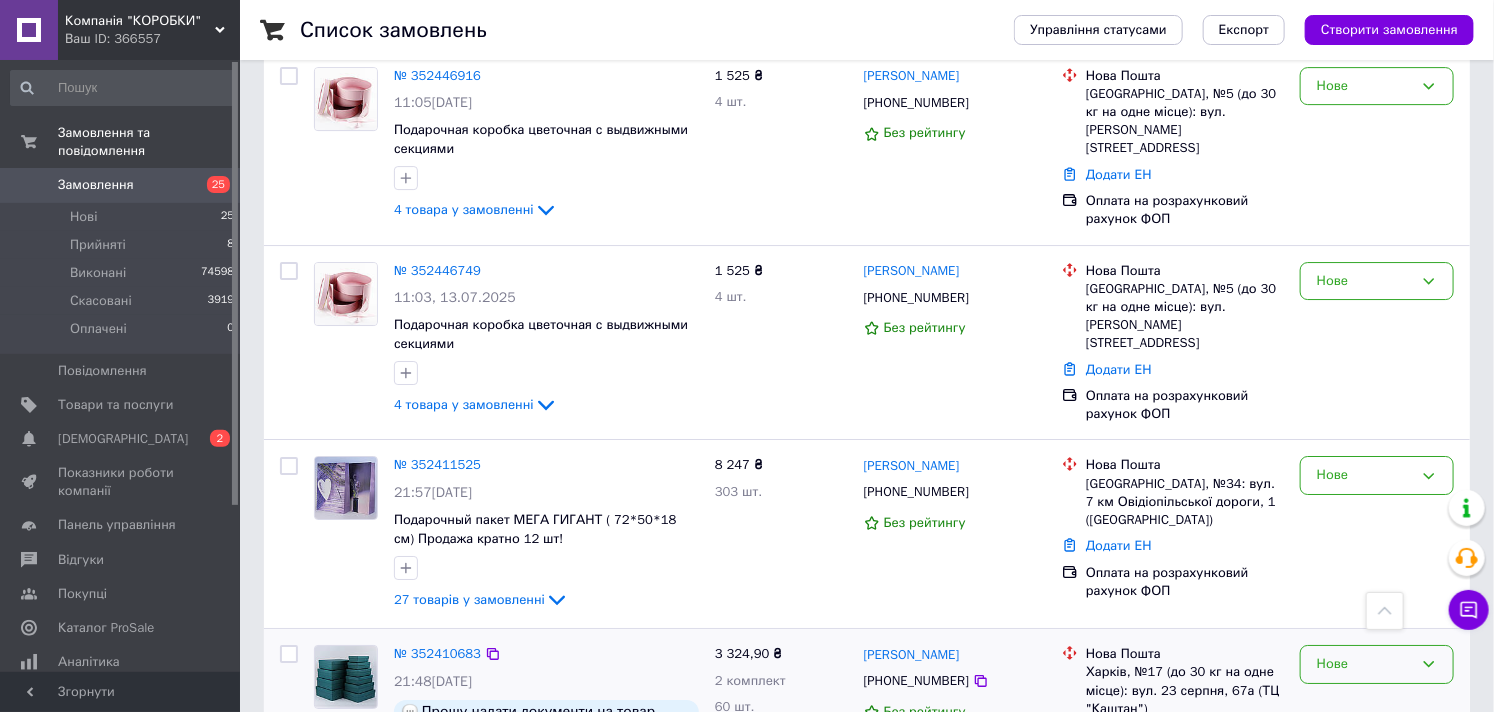 click on "Нове" at bounding box center [1377, 664] 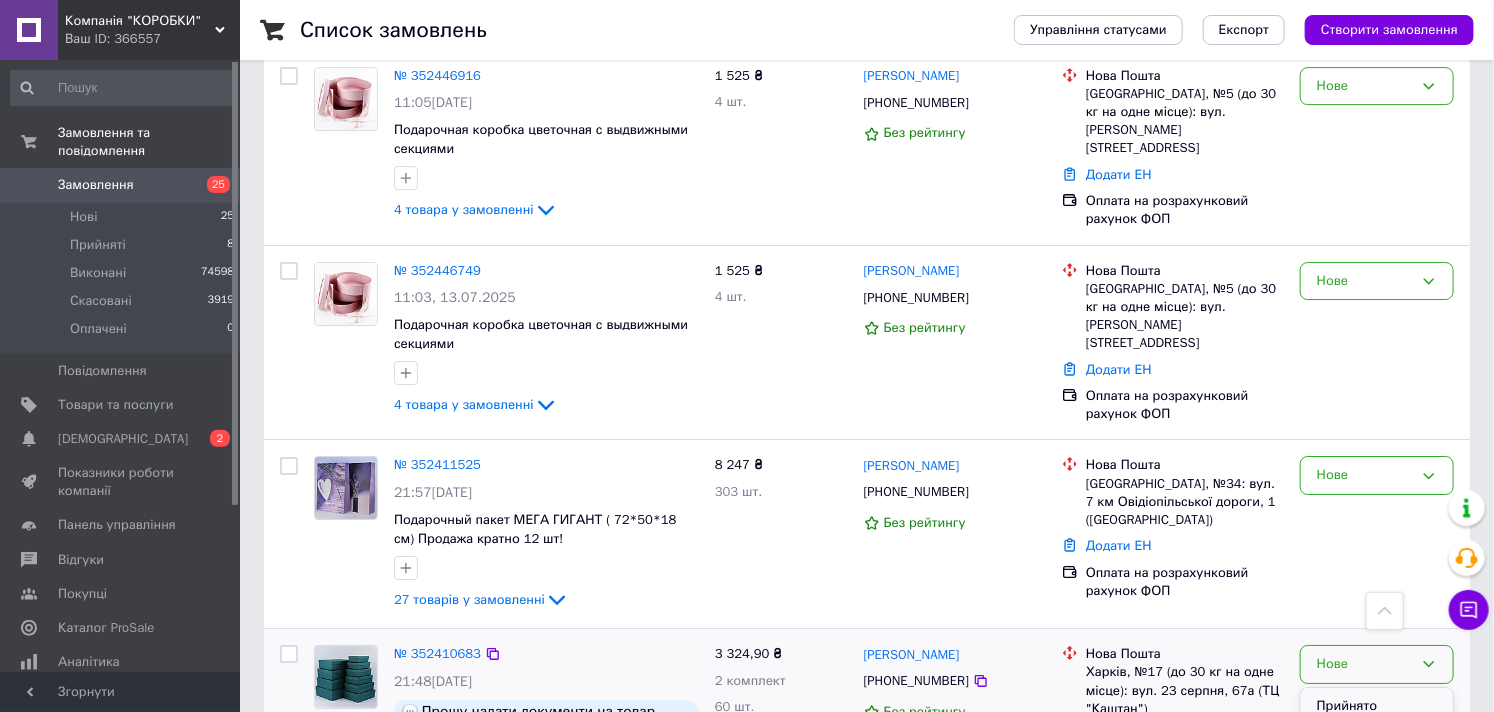 click on "Прийнято" at bounding box center (1377, 706) 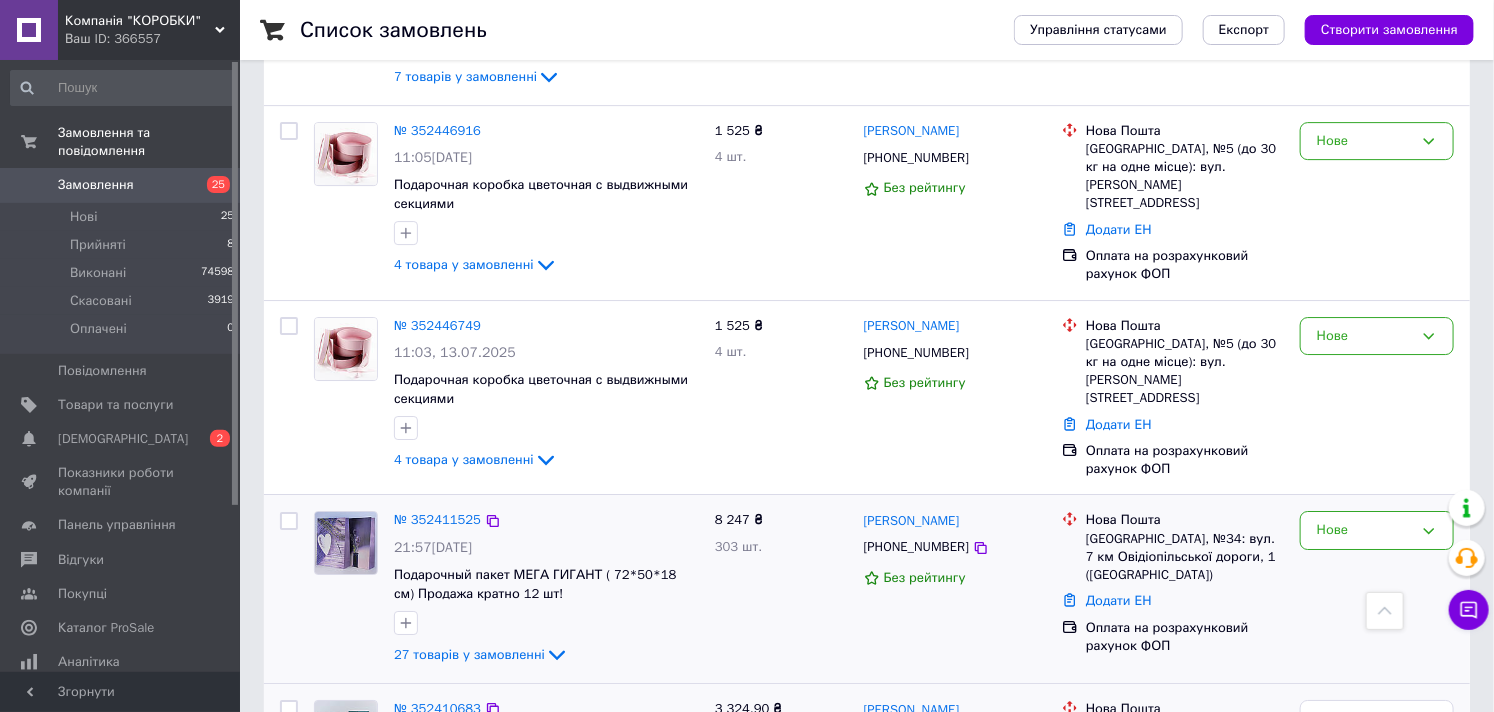 scroll, scrollTop: 2777, scrollLeft: 0, axis: vertical 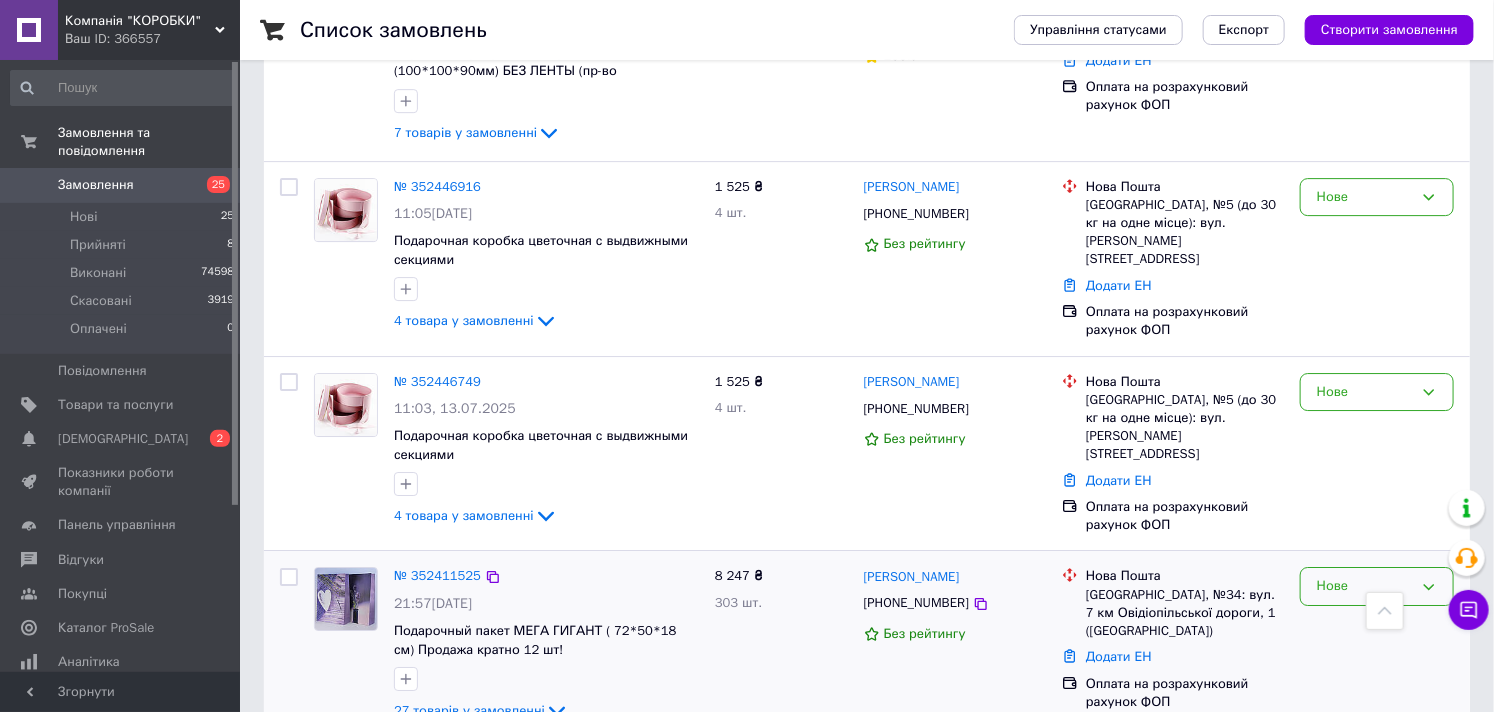 click on "Нове" at bounding box center [1365, 586] 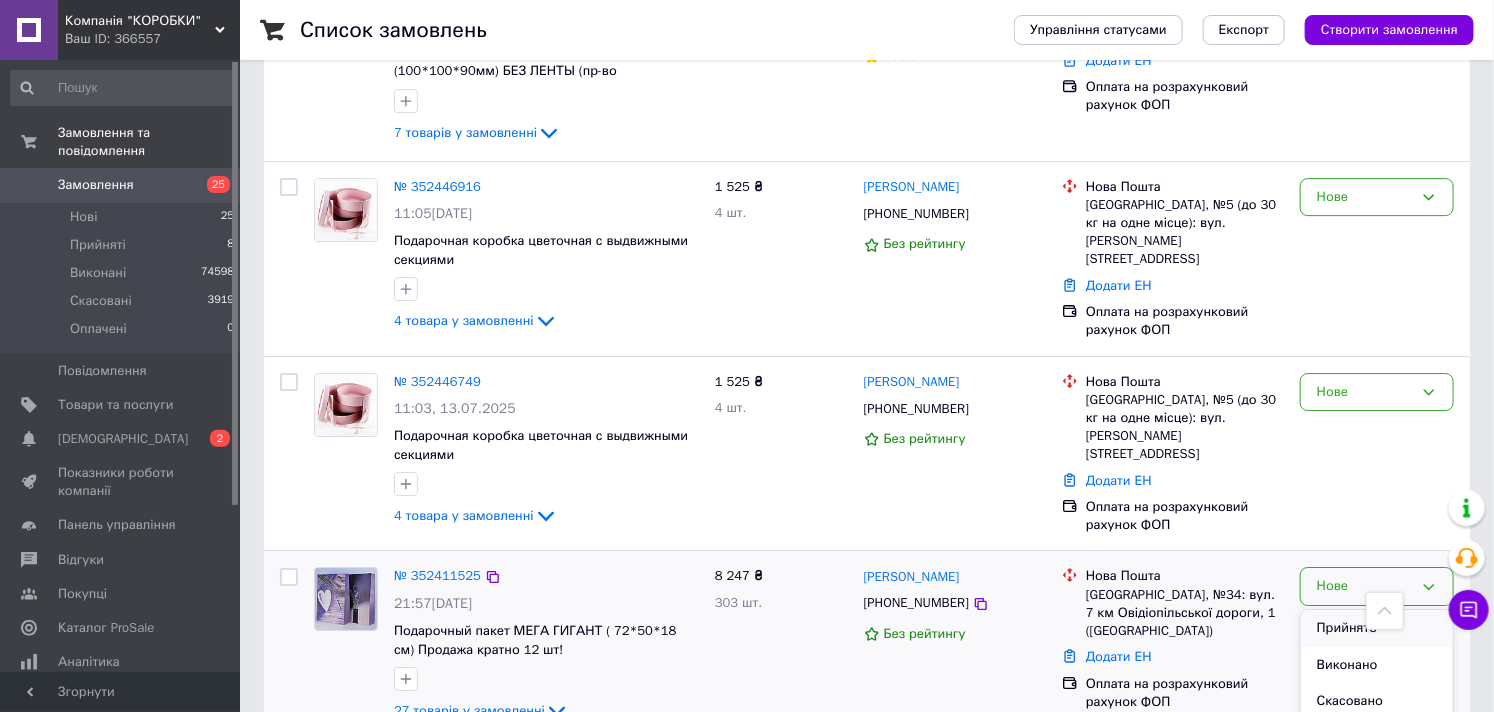 click on "Прийнято" at bounding box center [1377, 628] 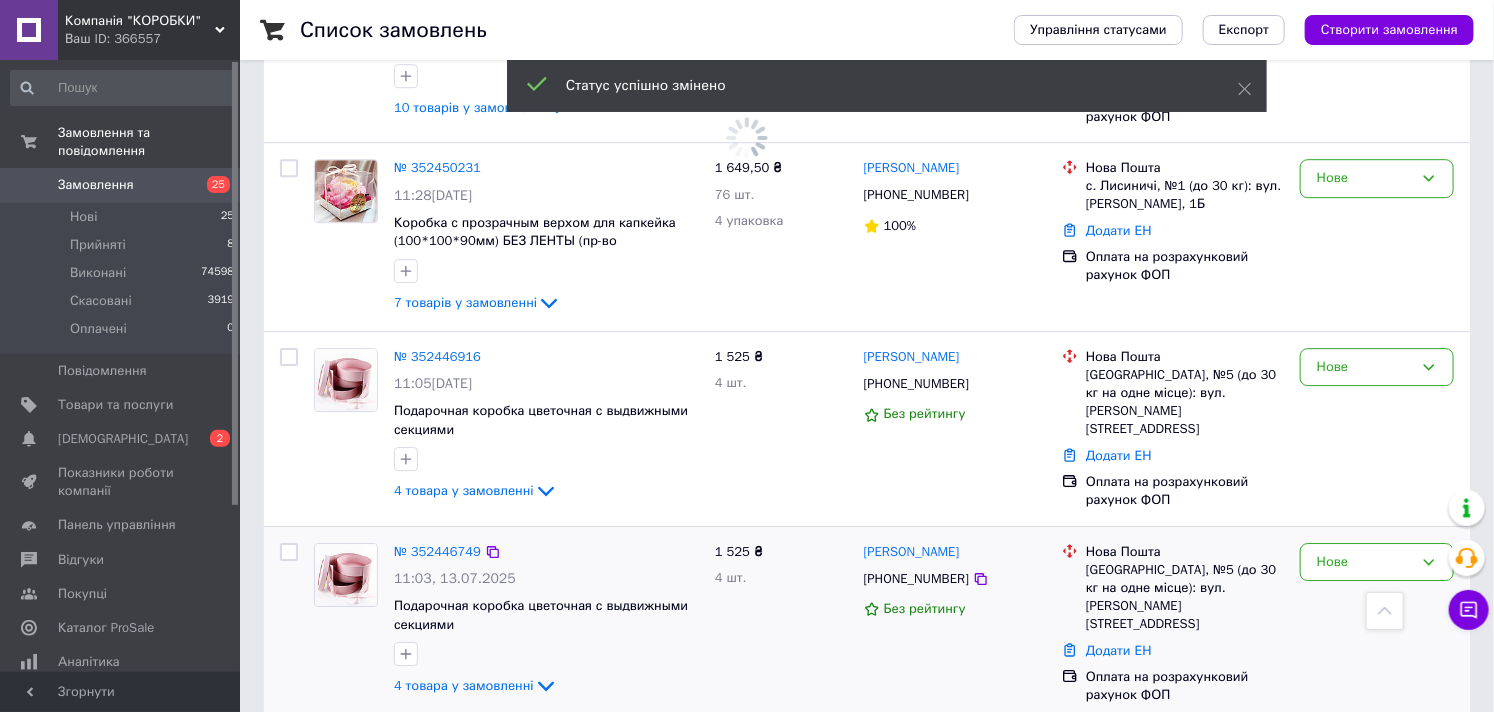 scroll, scrollTop: 2555, scrollLeft: 0, axis: vertical 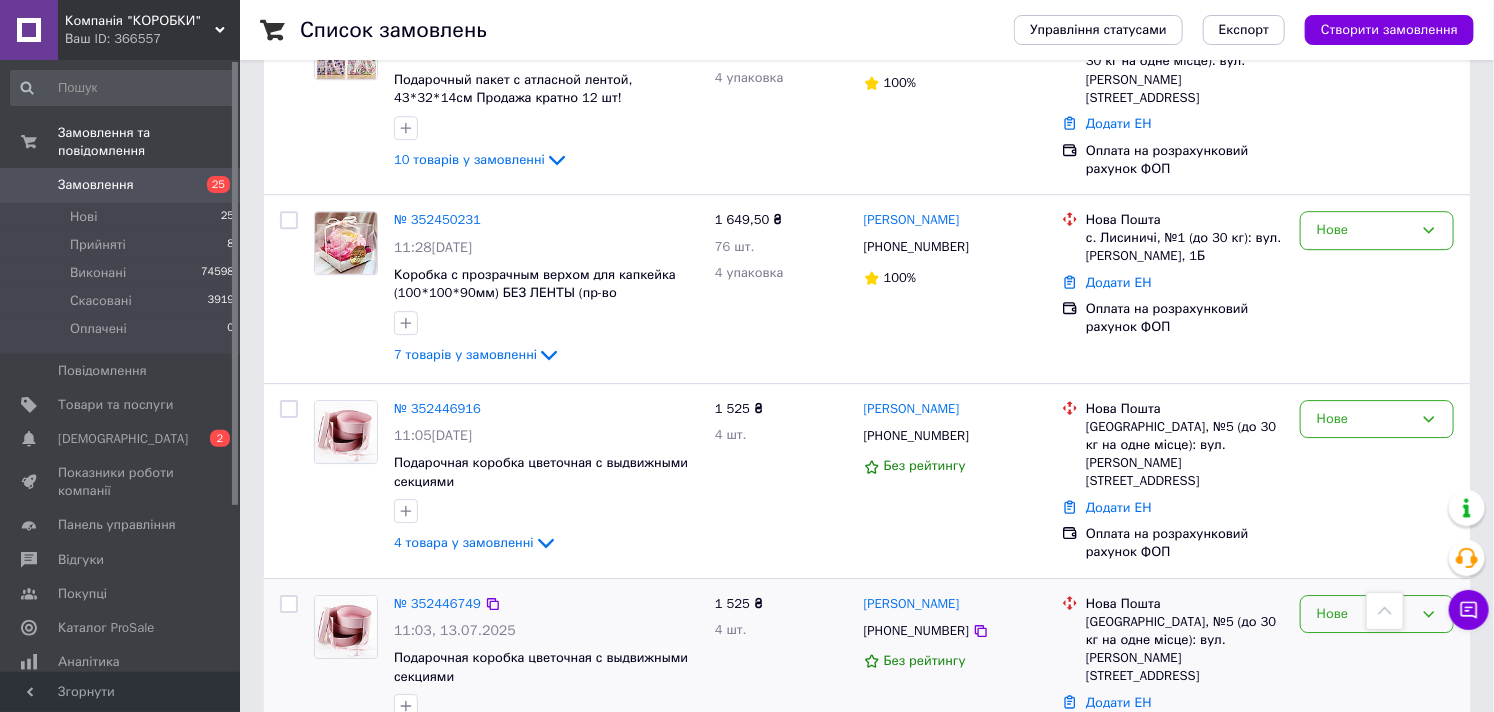 drag, startPoint x: 1376, startPoint y: 528, endPoint x: 1340, endPoint y: 548, distance: 41.18252 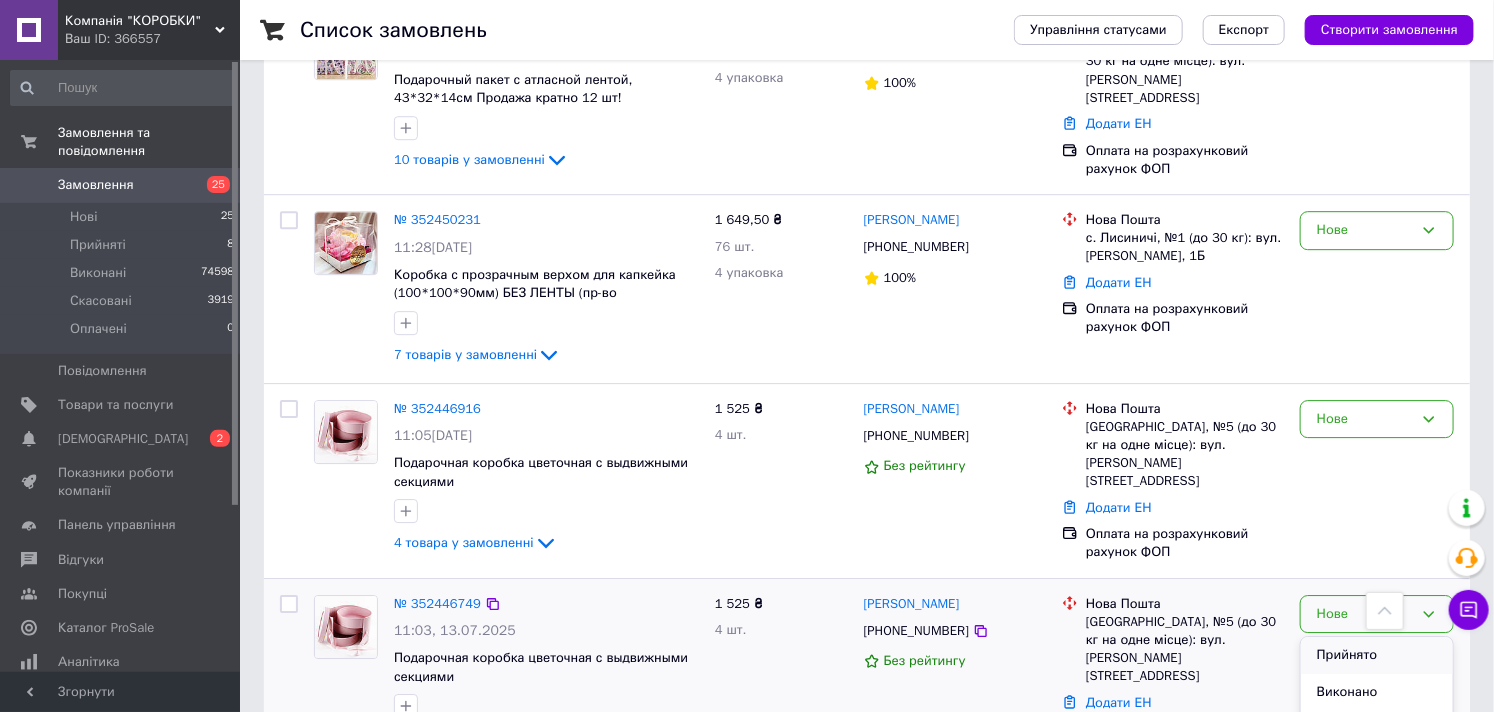 click on "Прийнято" at bounding box center (1377, 655) 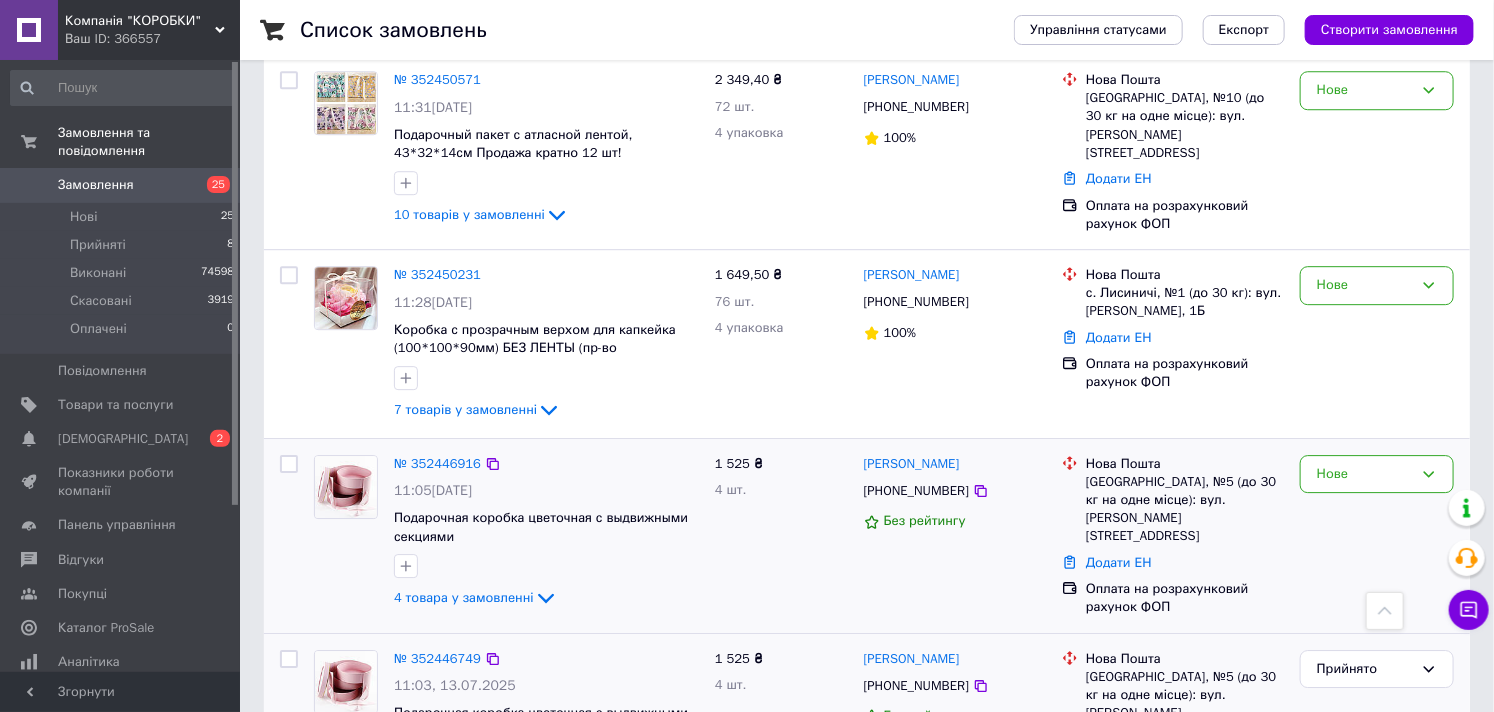 scroll, scrollTop: 2444, scrollLeft: 0, axis: vertical 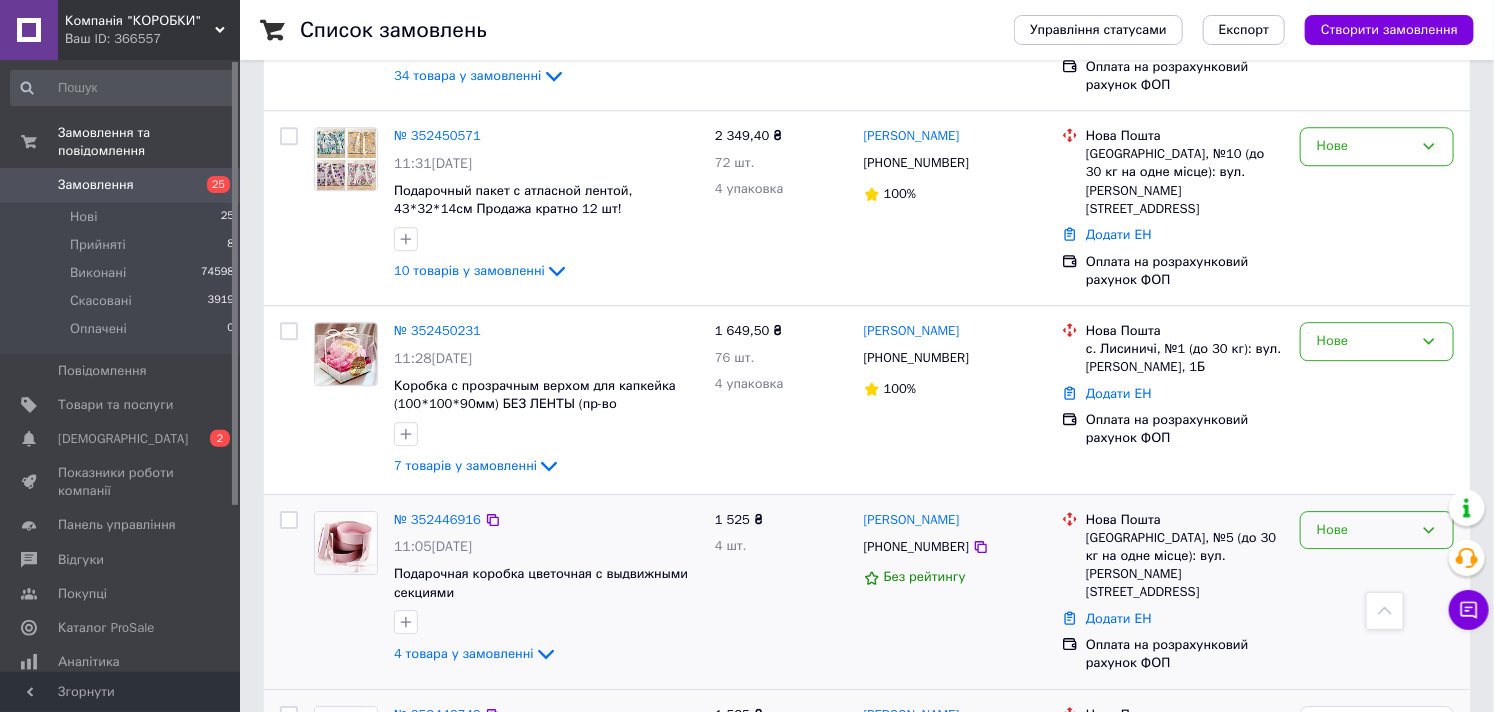 click 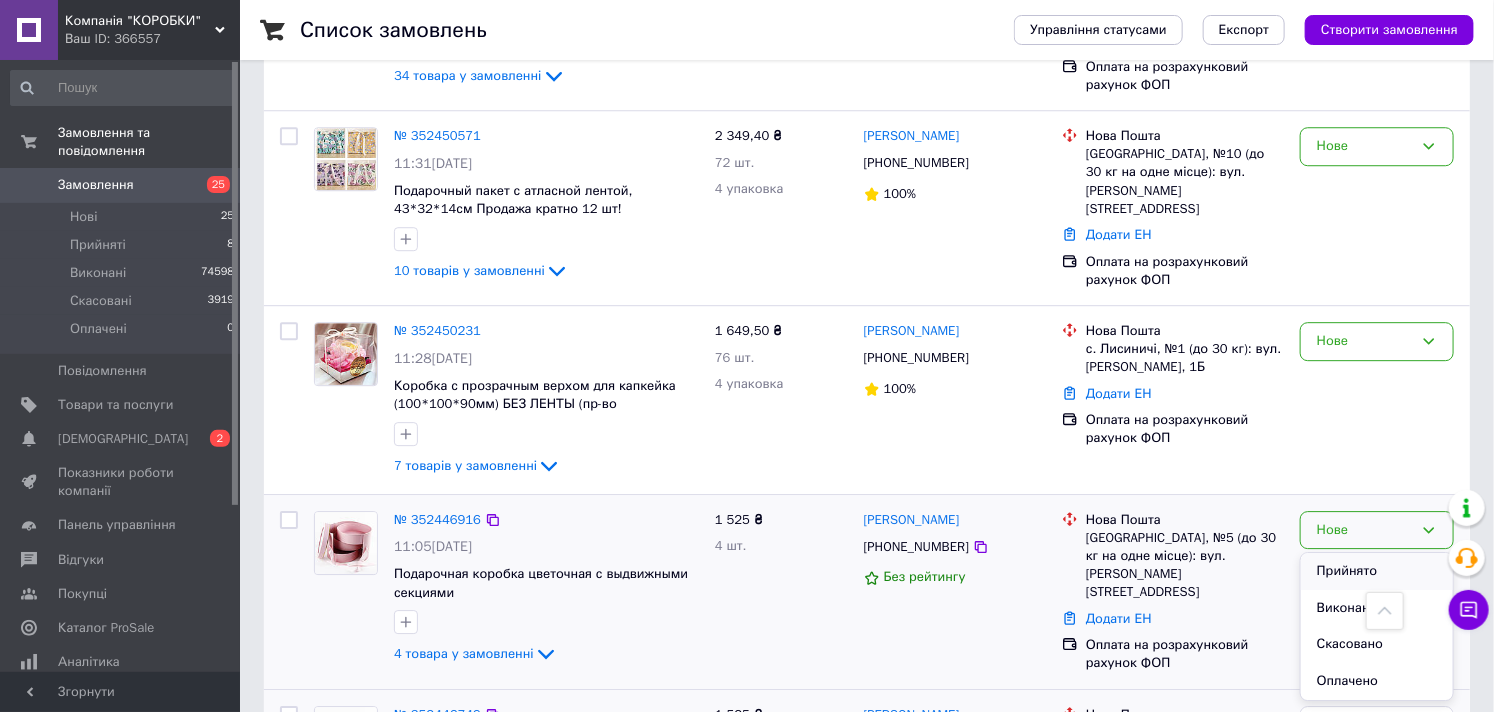 click on "Прийнято" at bounding box center [1377, 571] 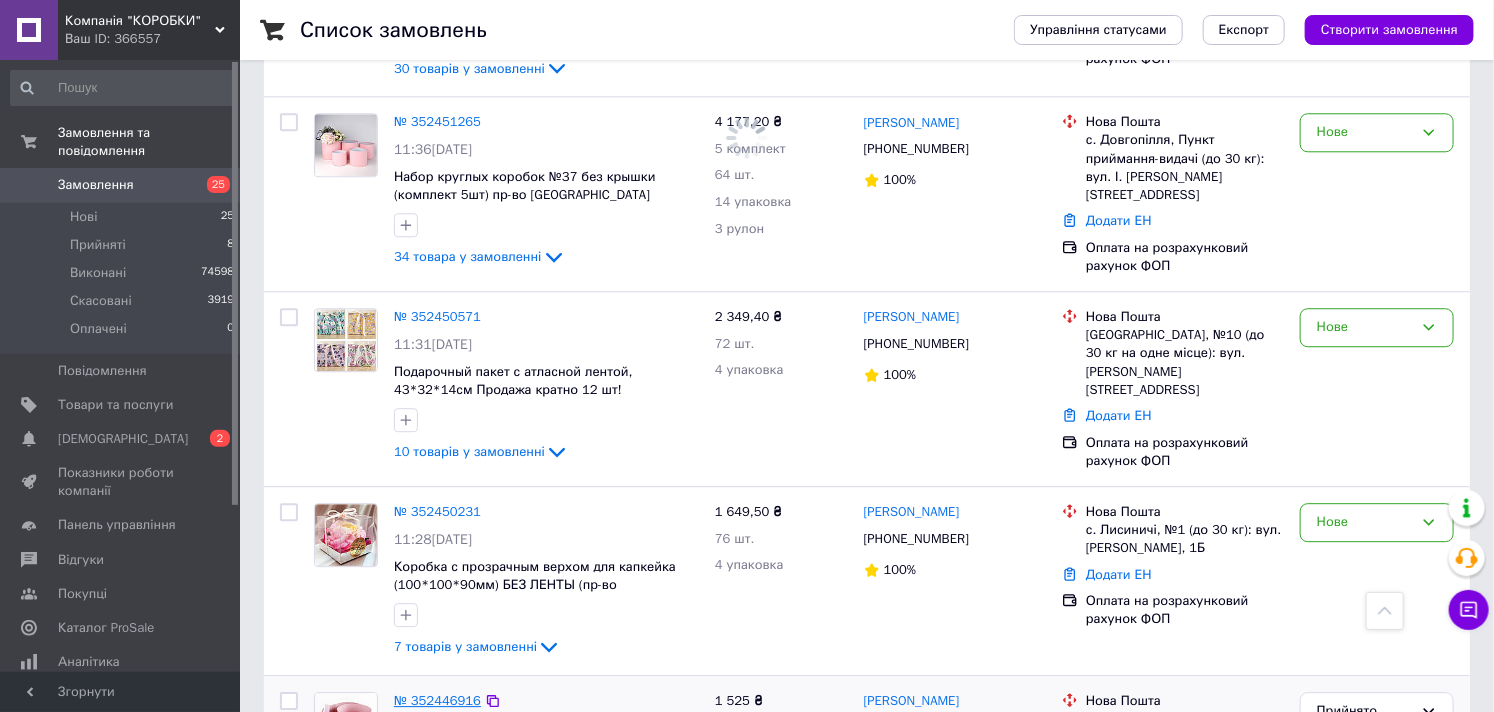 scroll, scrollTop: 2222, scrollLeft: 0, axis: vertical 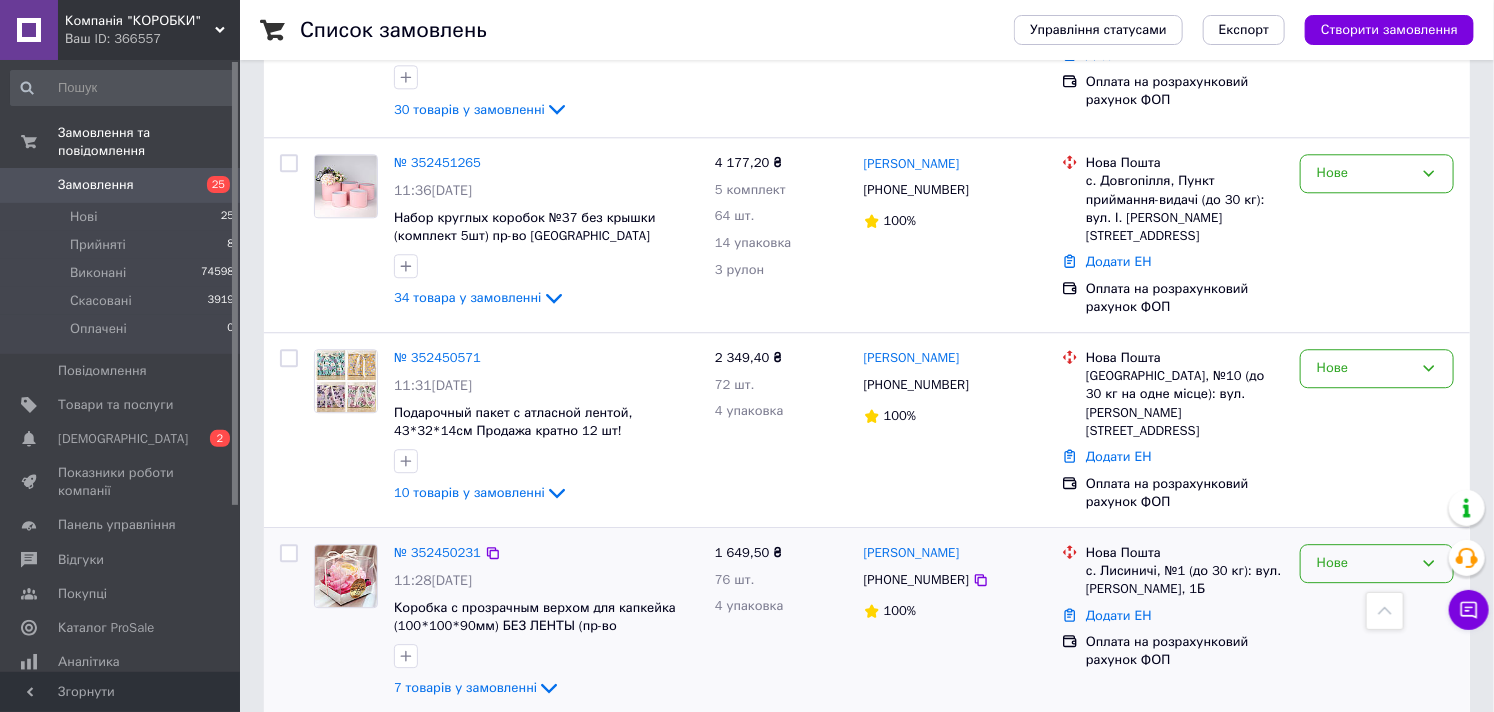 click on "Нове" at bounding box center (1365, 563) 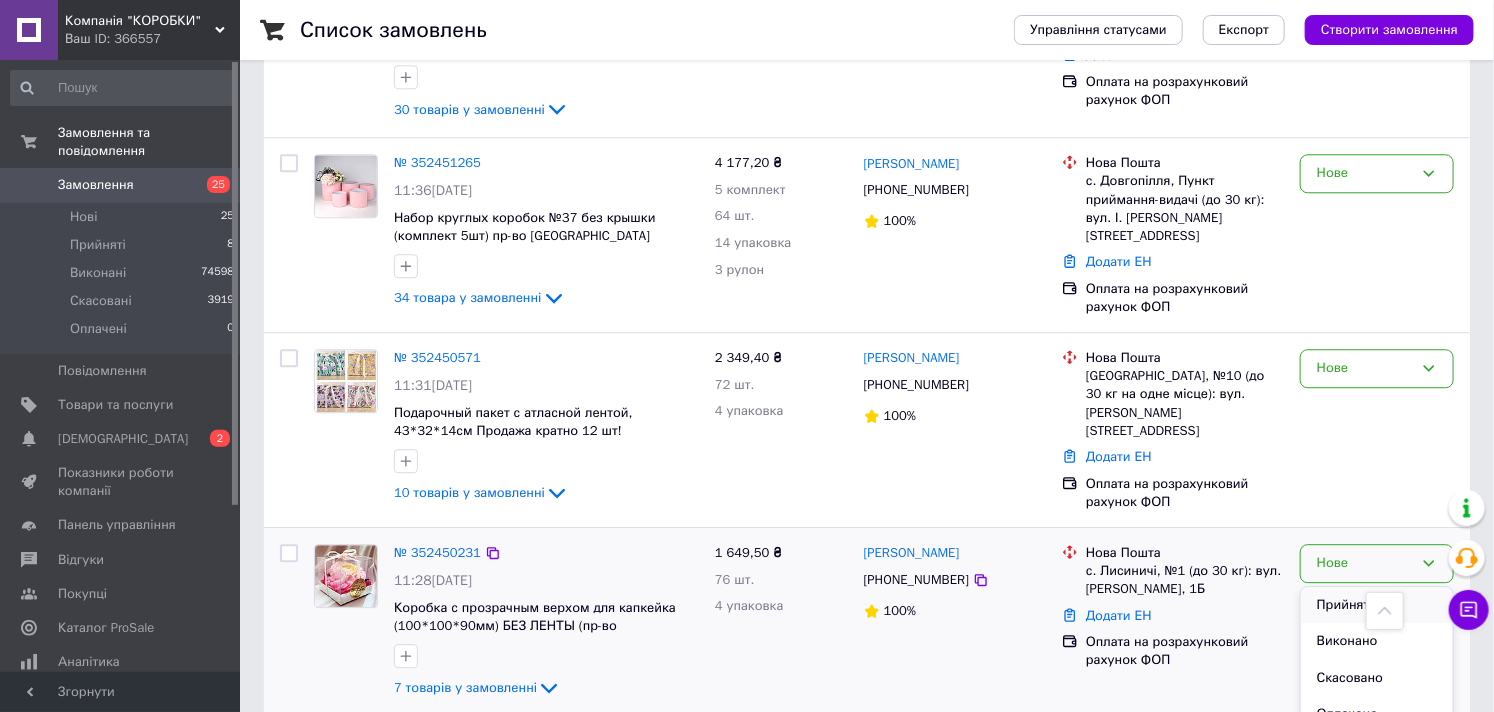 click on "Прийнято" at bounding box center [1377, 605] 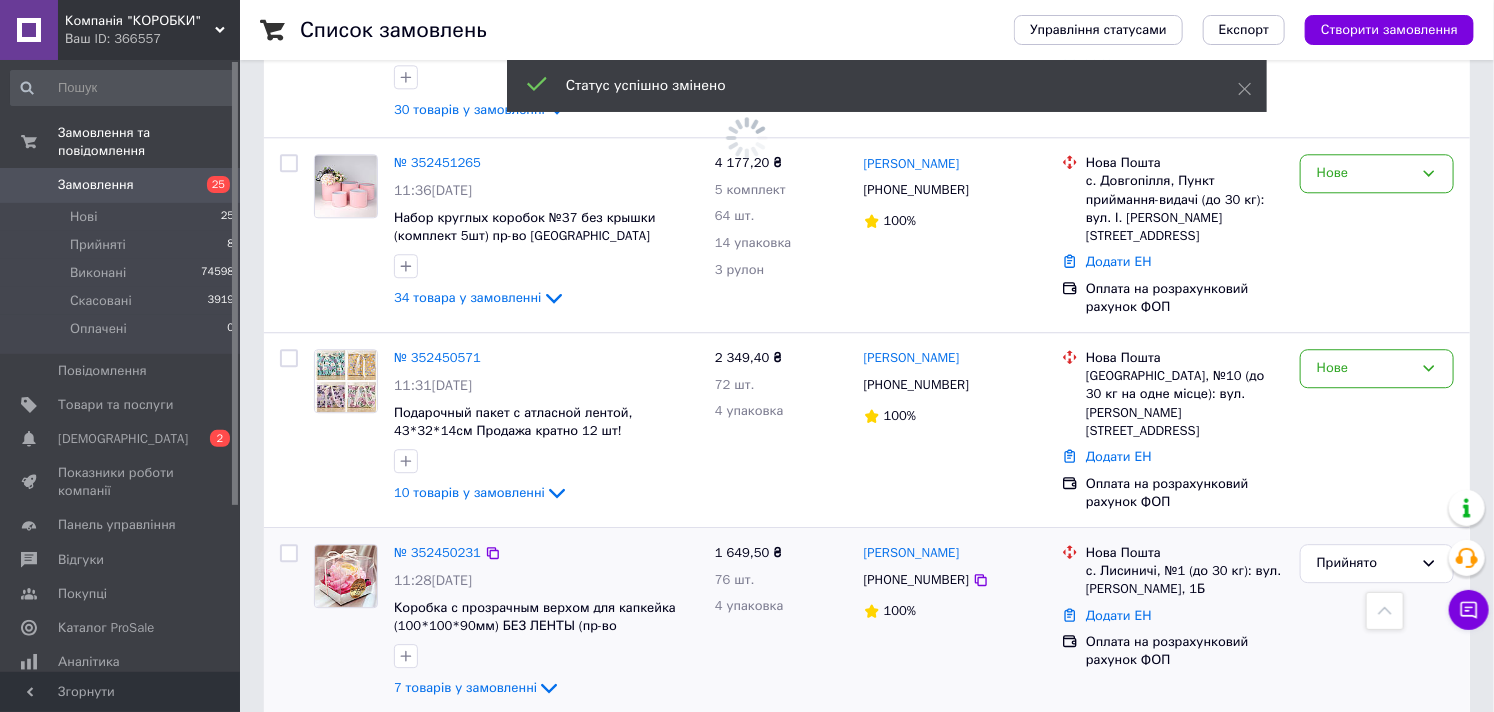 scroll, scrollTop: 2000, scrollLeft: 0, axis: vertical 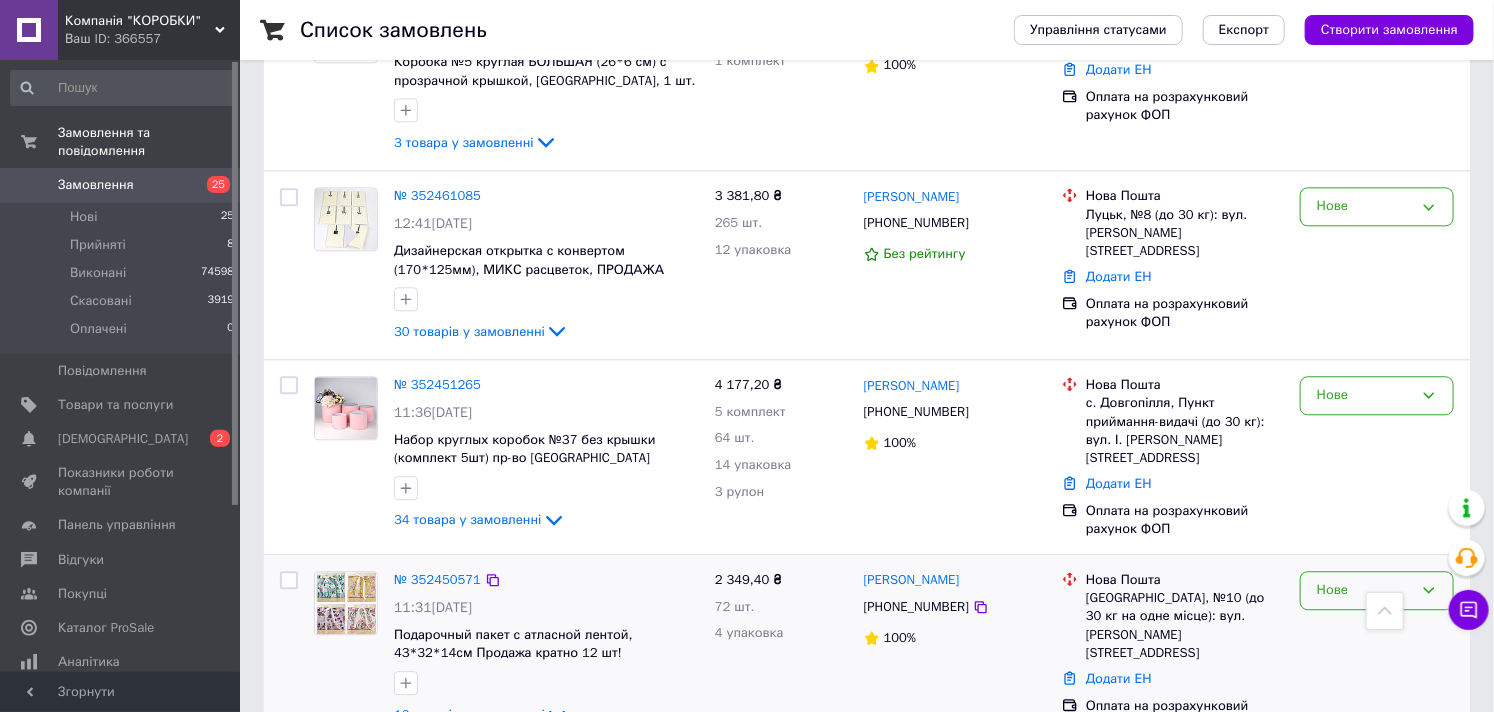click on "Нове" at bounding box center (1377, 590) 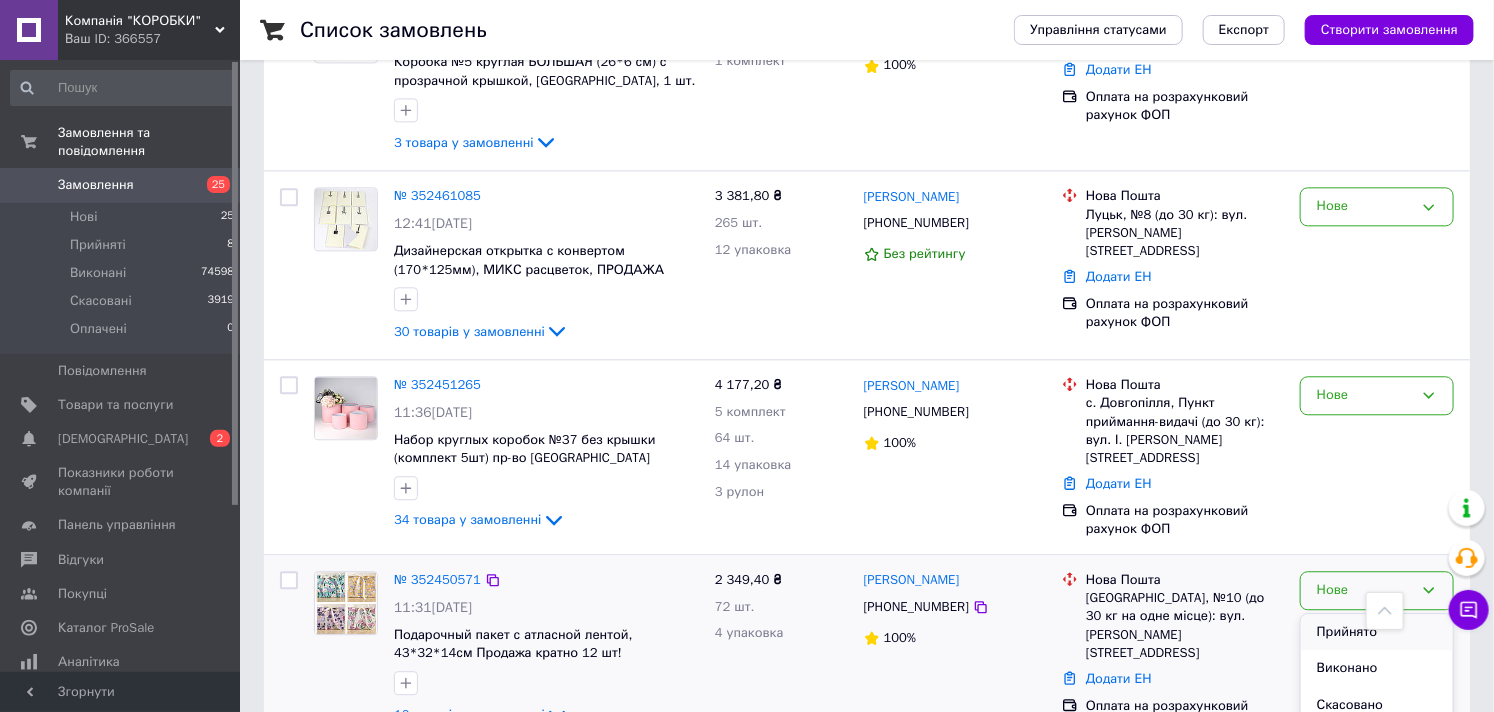 click on "Прийнято" at bounding box center (1377, 632) 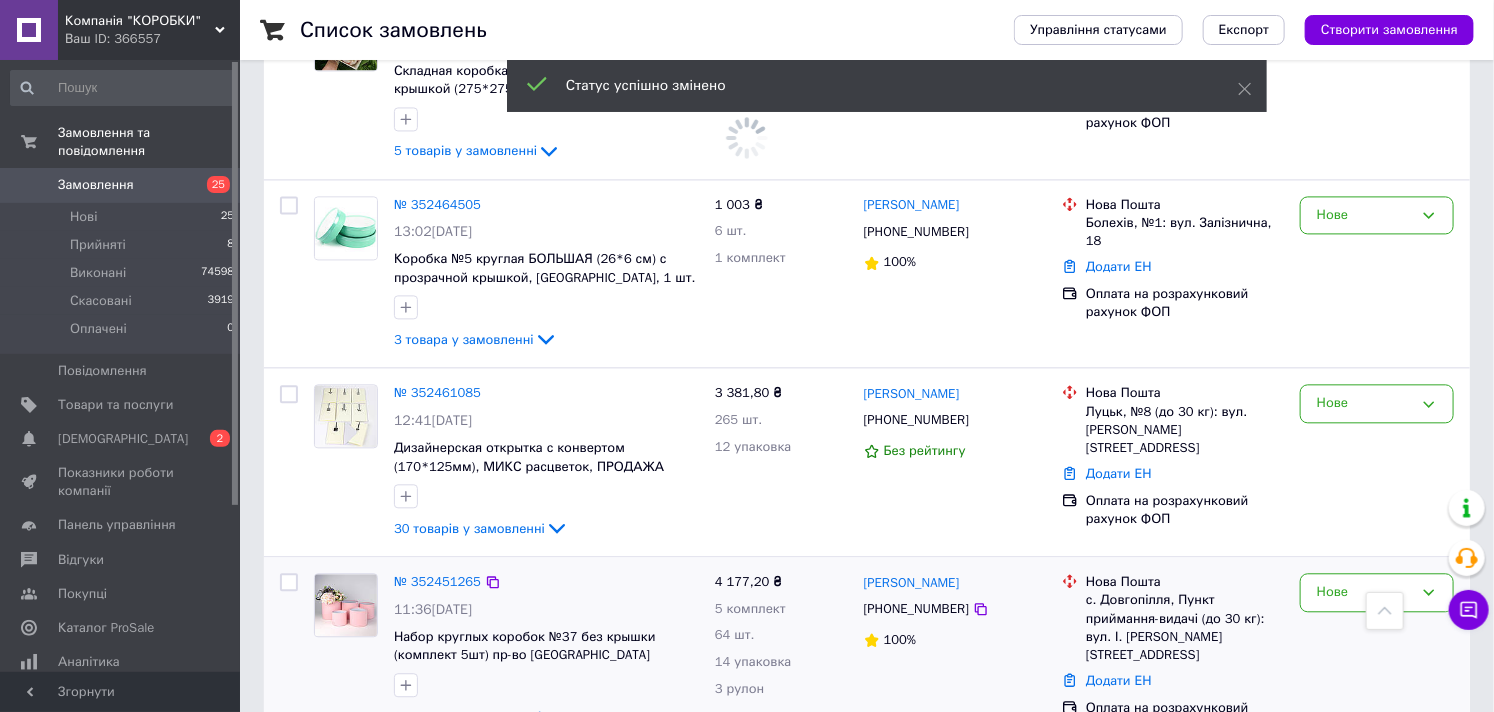 scroll, scrollTop: 1777, scrollLeft: 0, axis: vertical 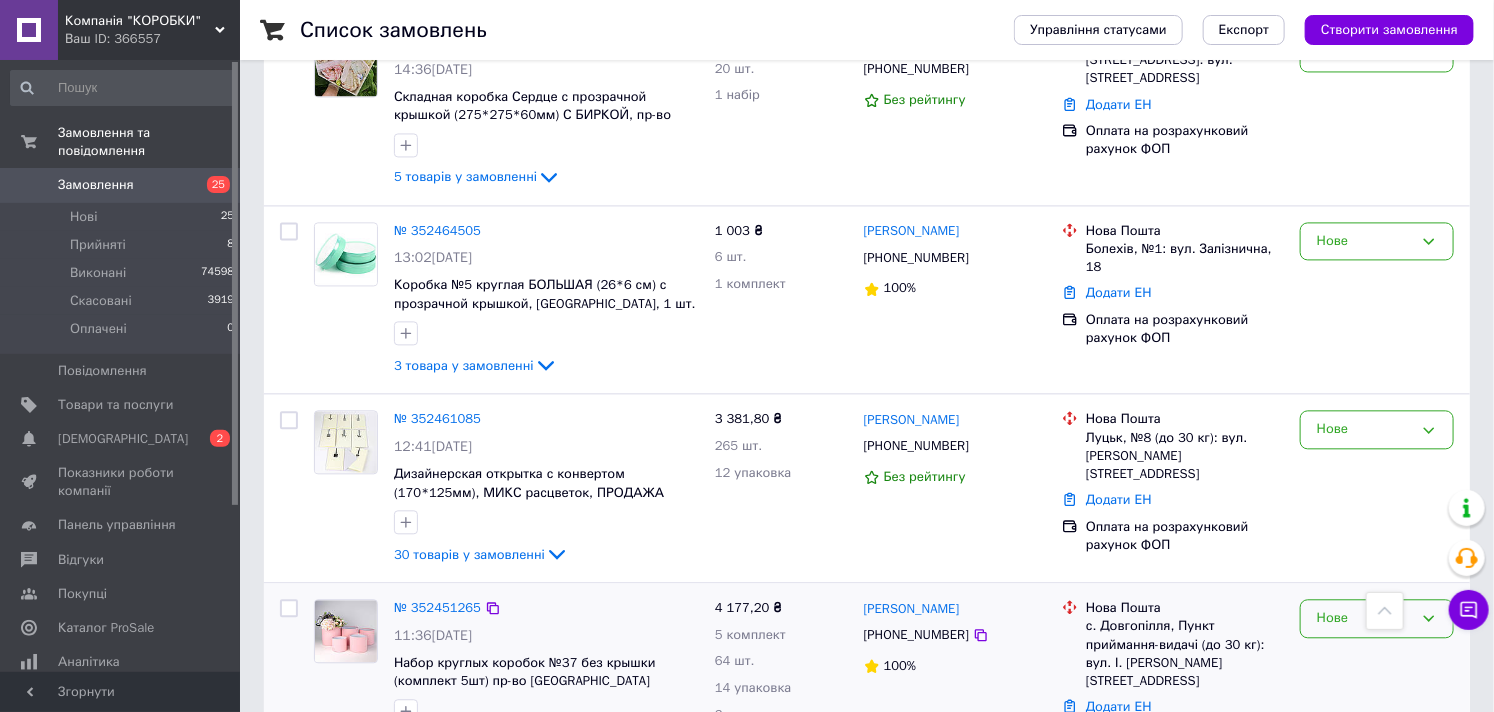 click on "Нове" at bounding box center [1365, 618] 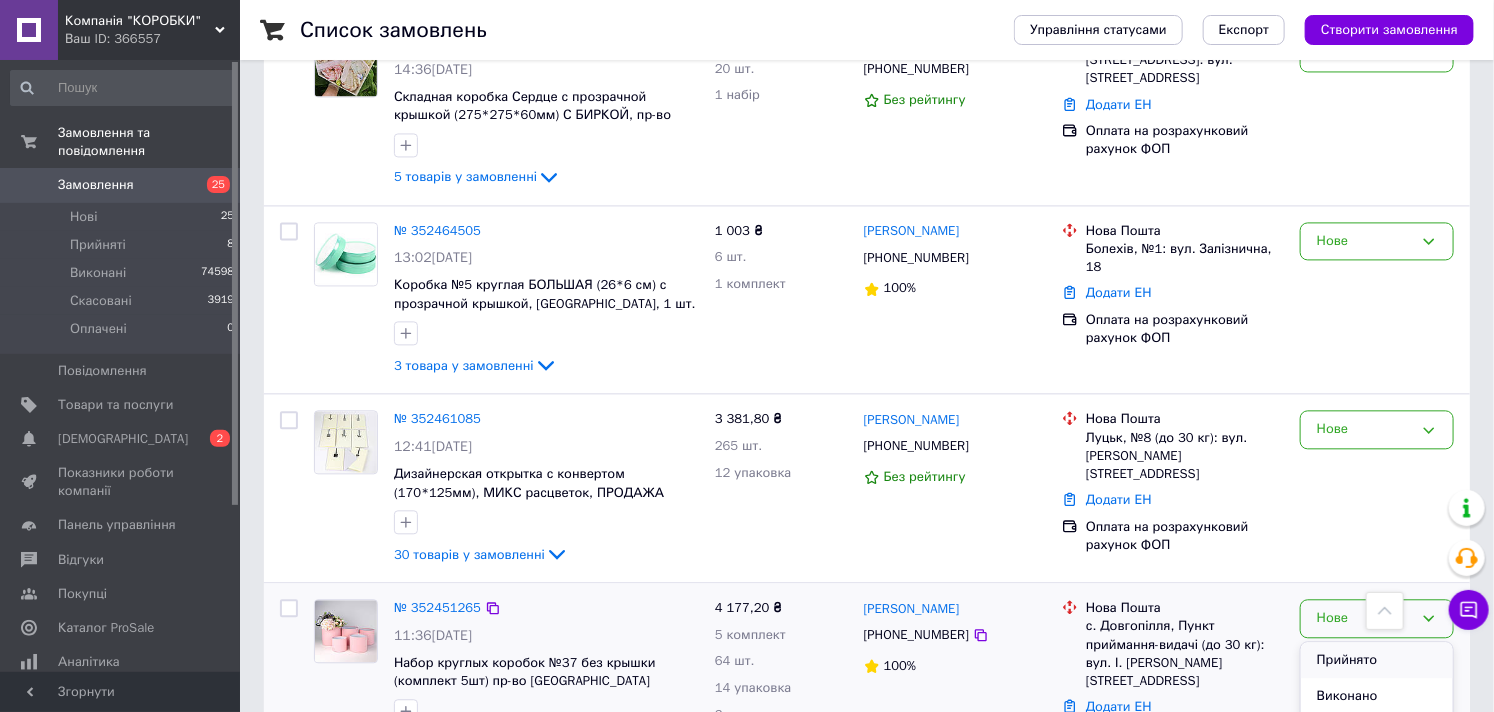 click on "Прийнято" at bounding box center (1377, 660) 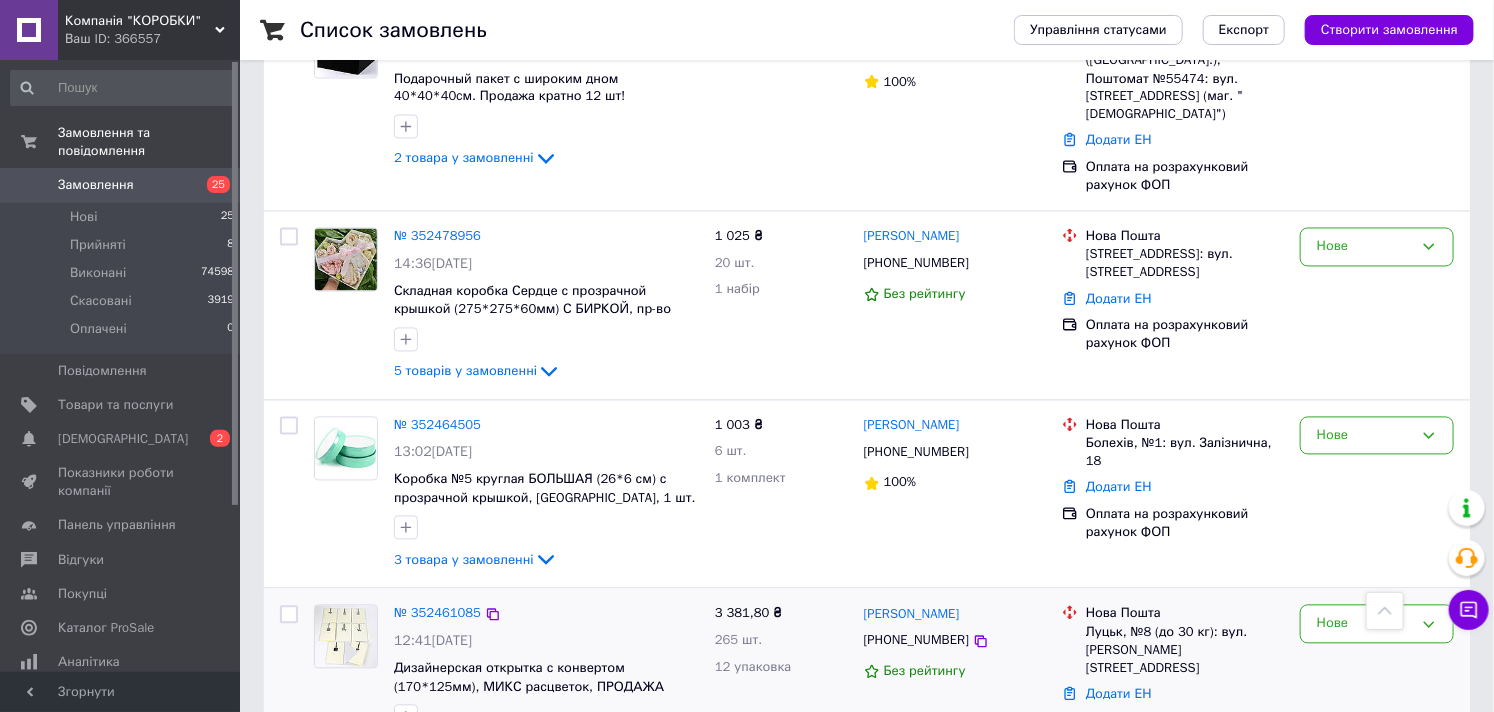 scroll, scrollTop: 1555, scrollLeft: 0, axis: vertical 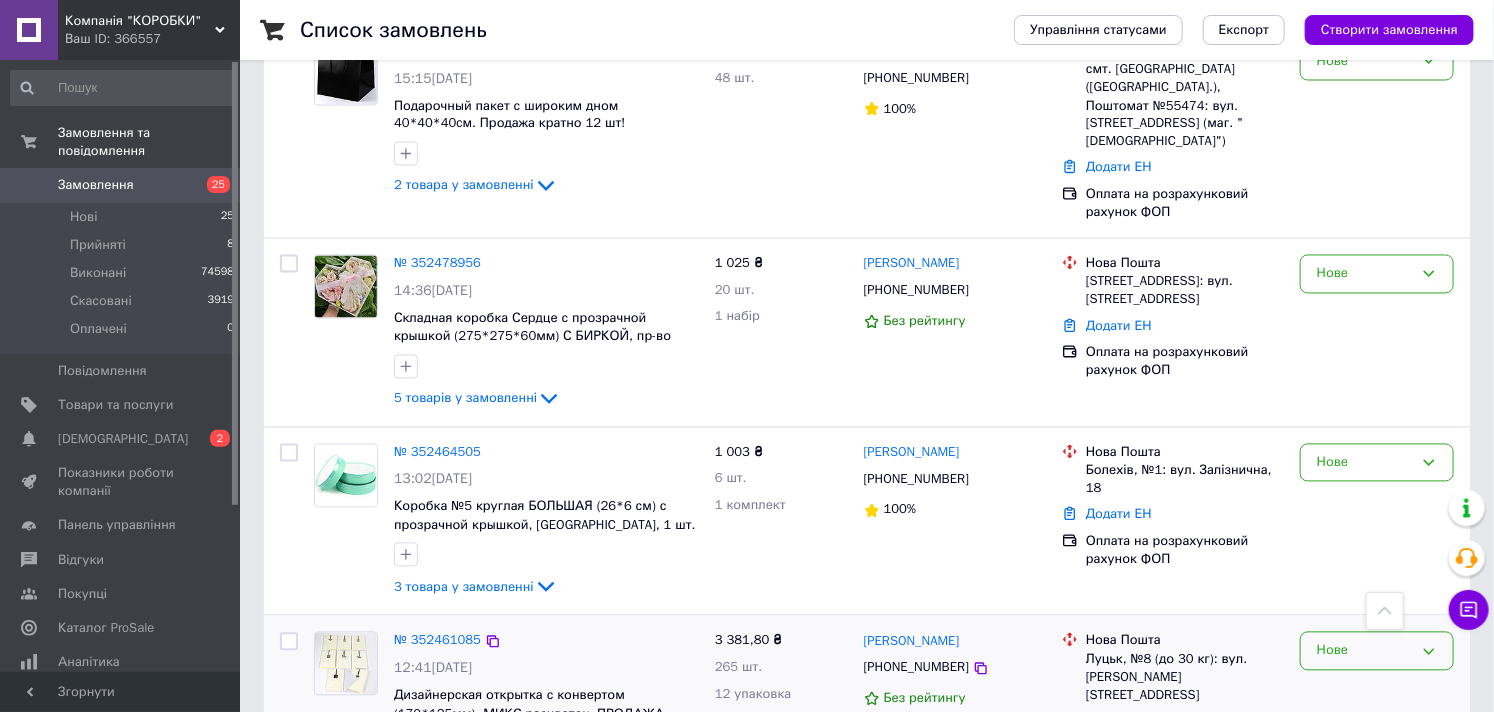 click on "Нове" at bounding box center [1365, 651] 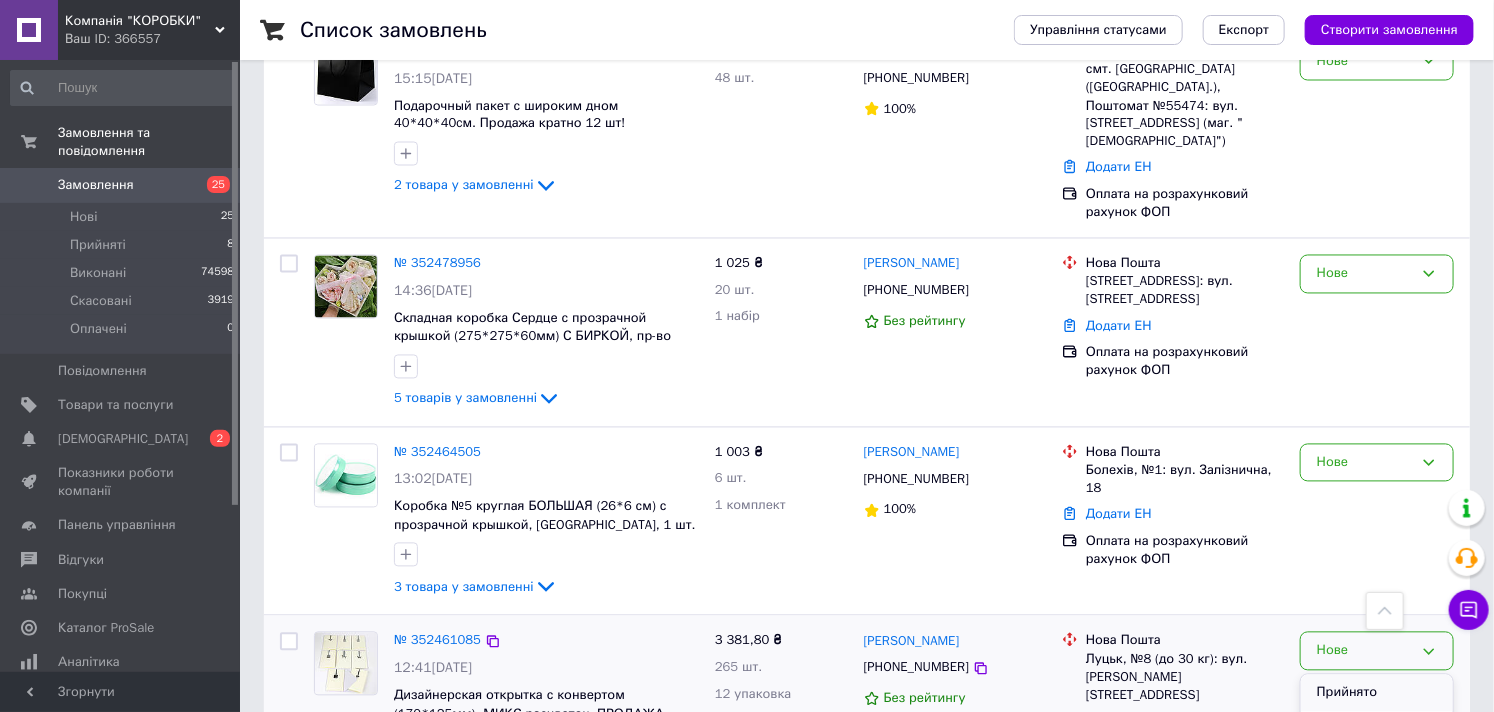 click on "Прийнято" at bounding box center [1377, 693] 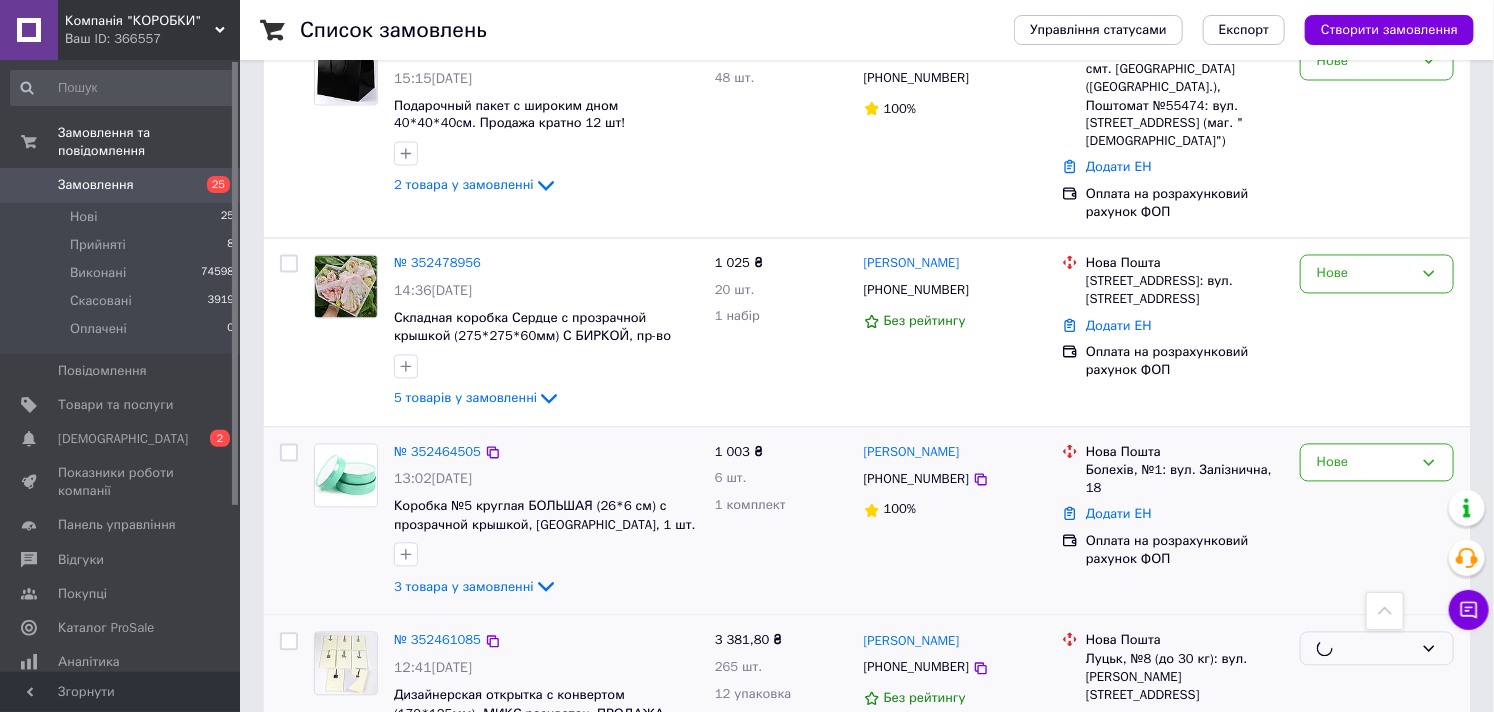 scroll, scrollTop: 1444, scrollLeft: 0, axis: vertical 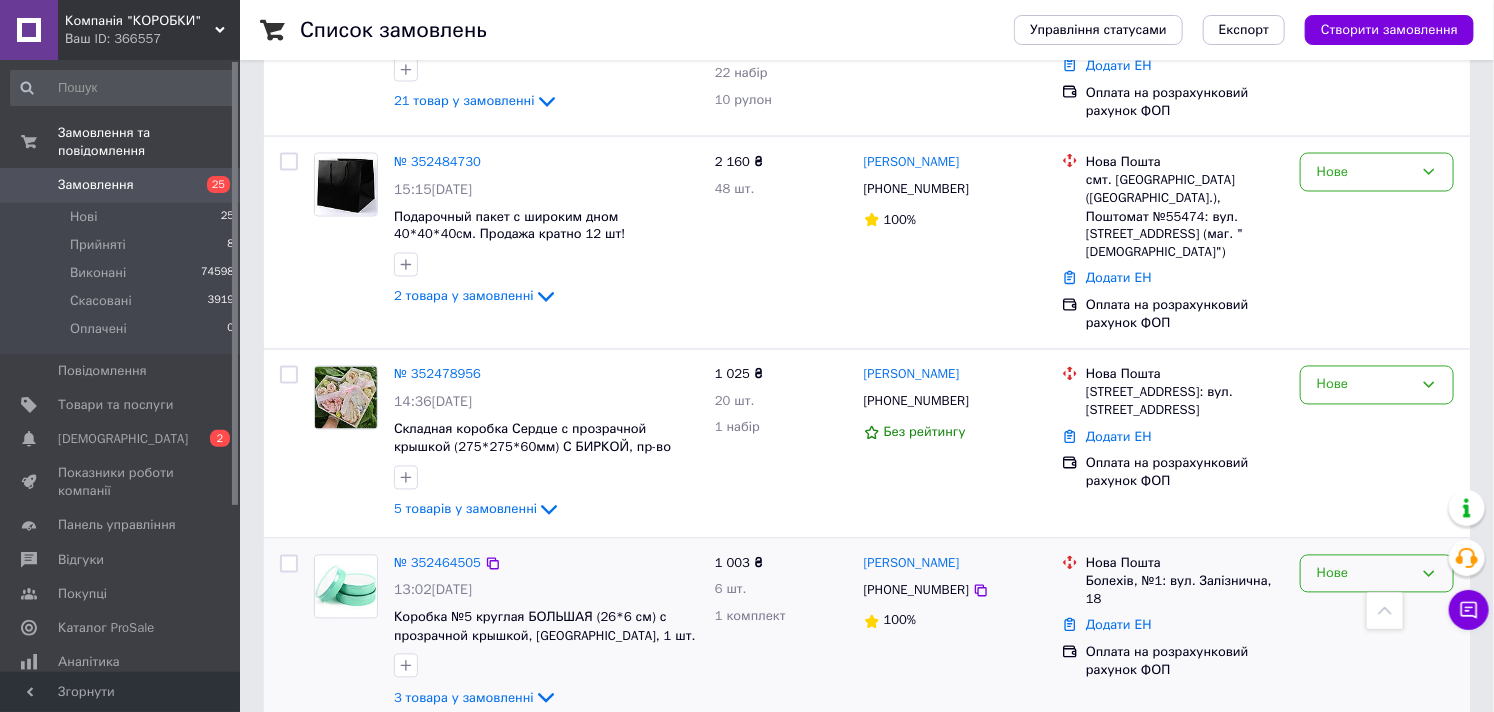 click on "Нове" at bounding box center (1377, 574) 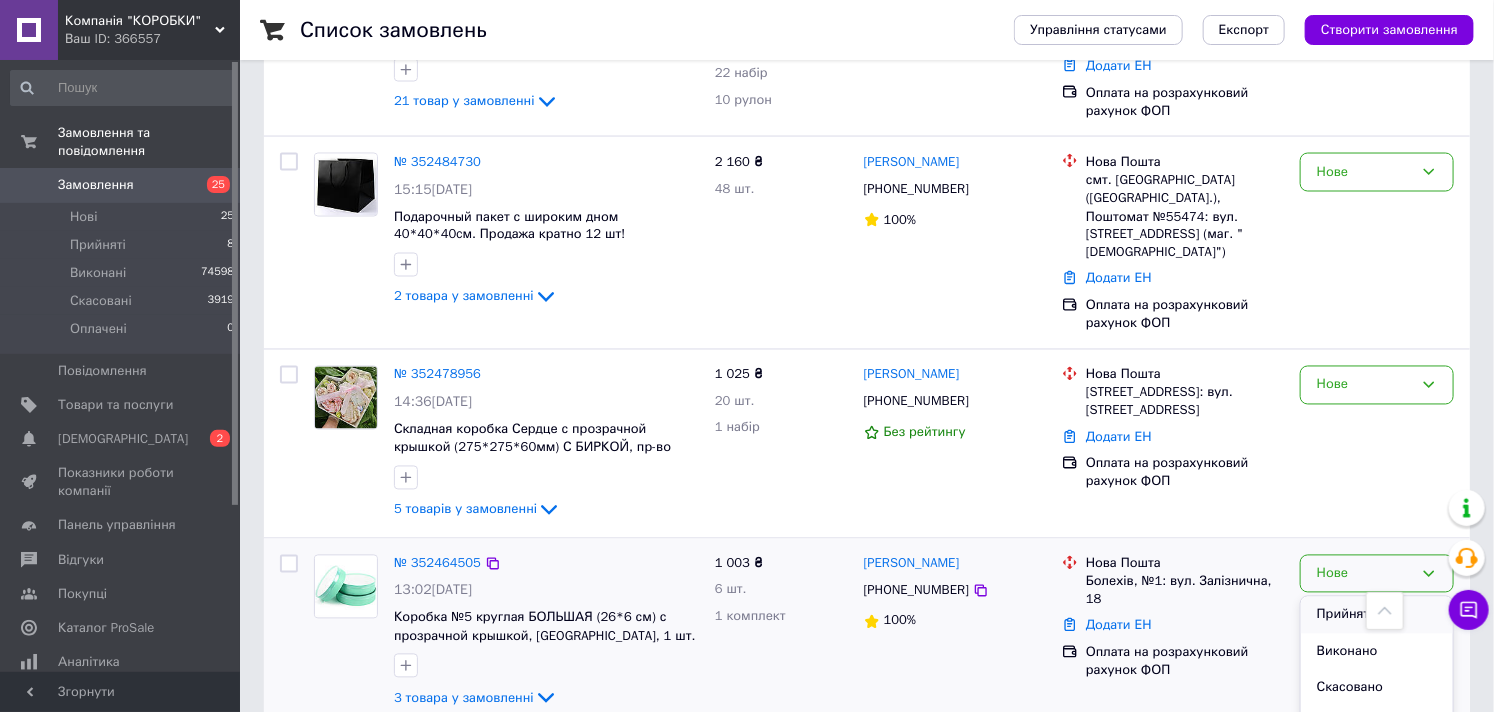 click on "Прийнято" at bounding box center [1377, 615] 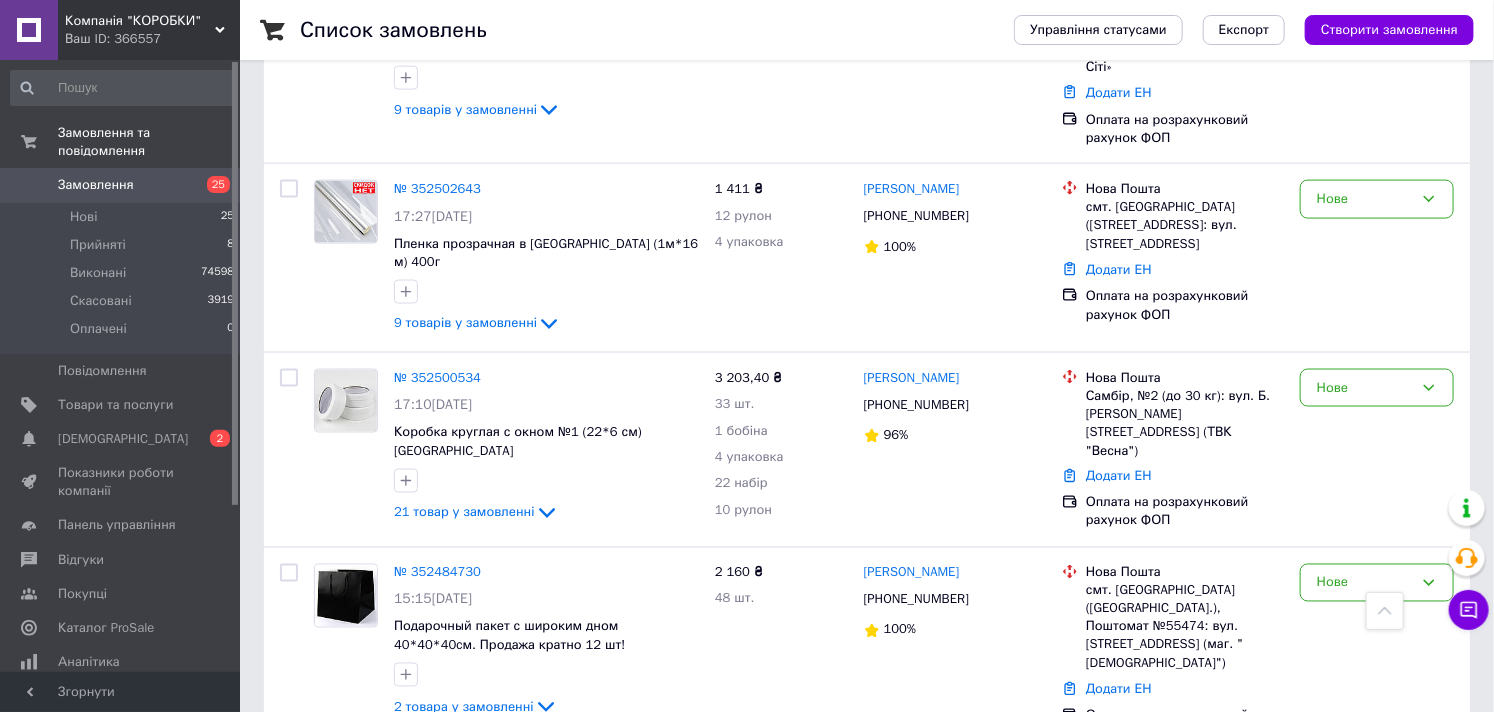 scroll, scrollTop: 1411, scrollLeft: 0, axis: vertical 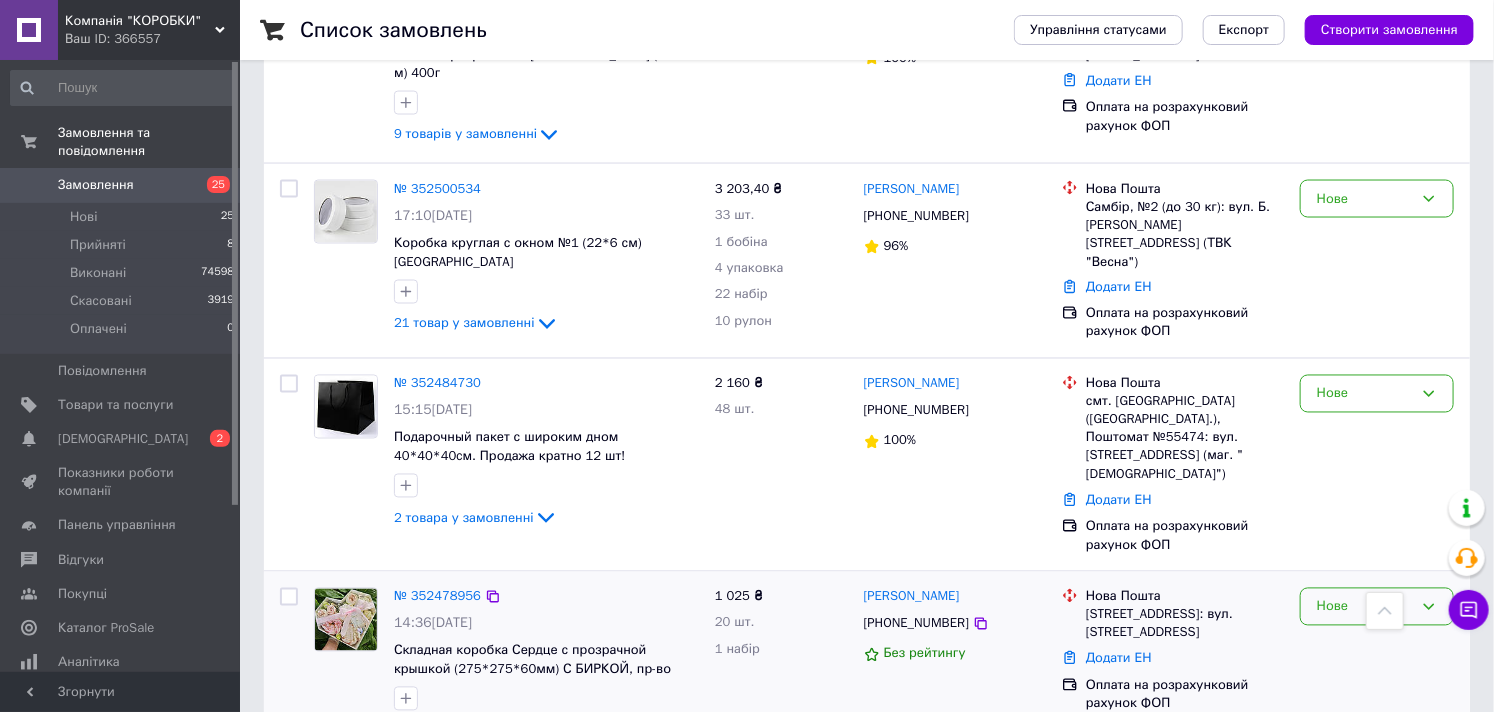 click on "Нове" at bounding box center (1377, 607) 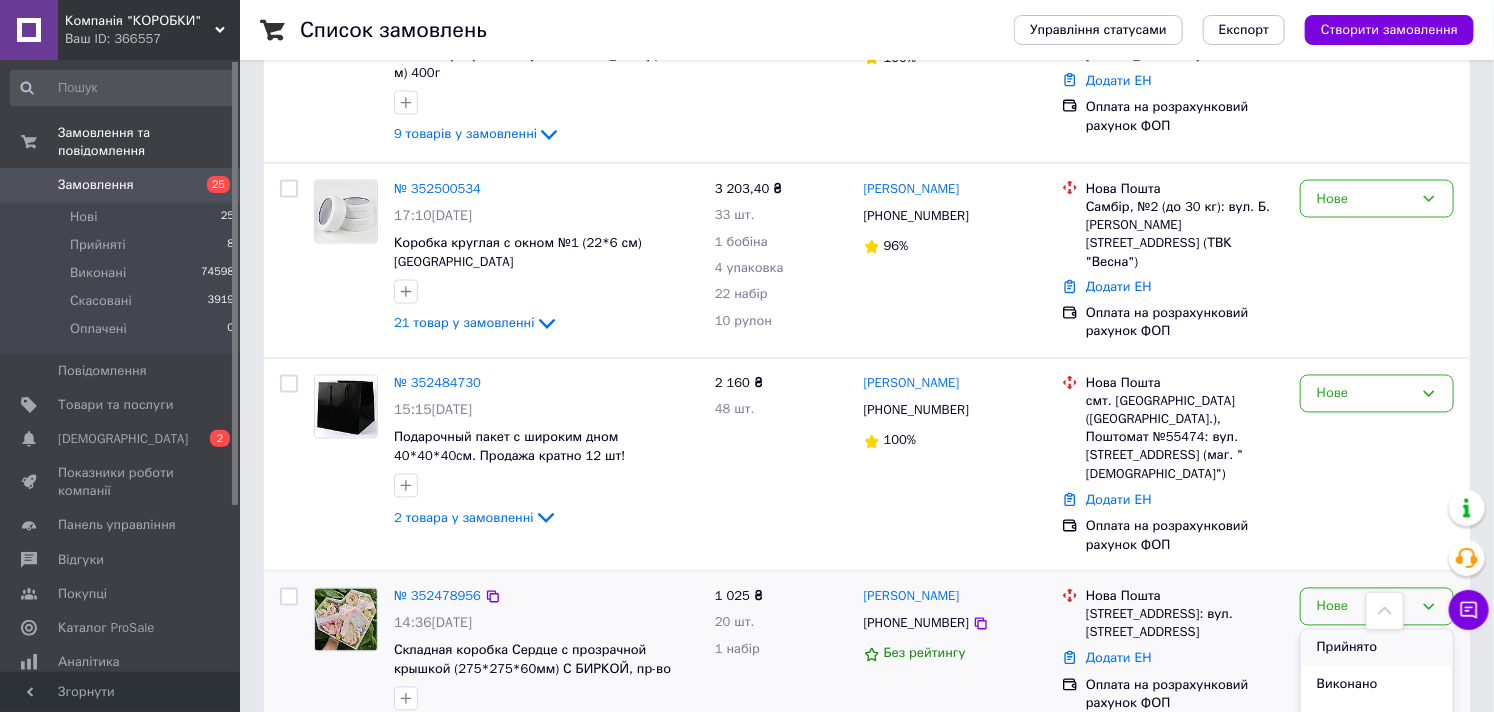 click on "Прийнято" at bounding box center (1377, 648) 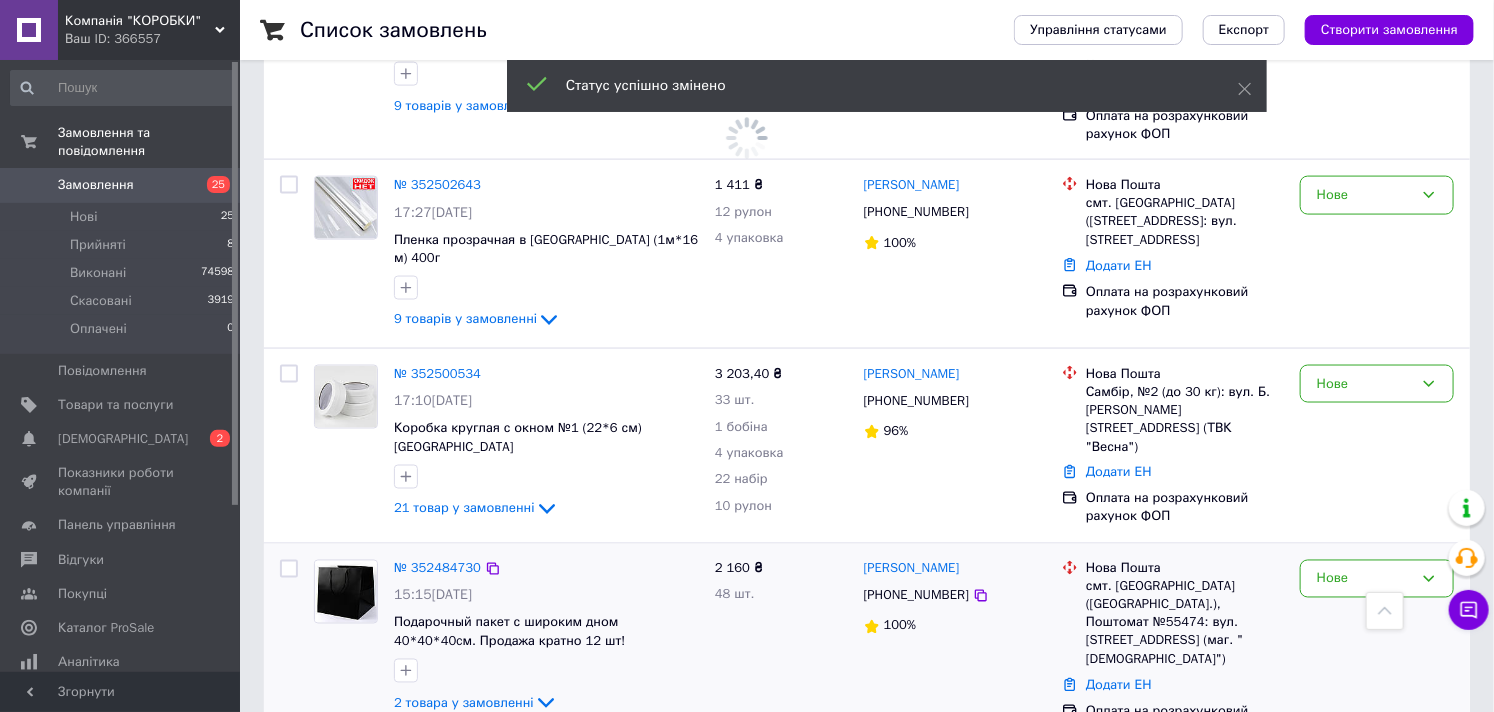 scroll, scrollTop: 1188, scrollLeft: 0, axis: vertical 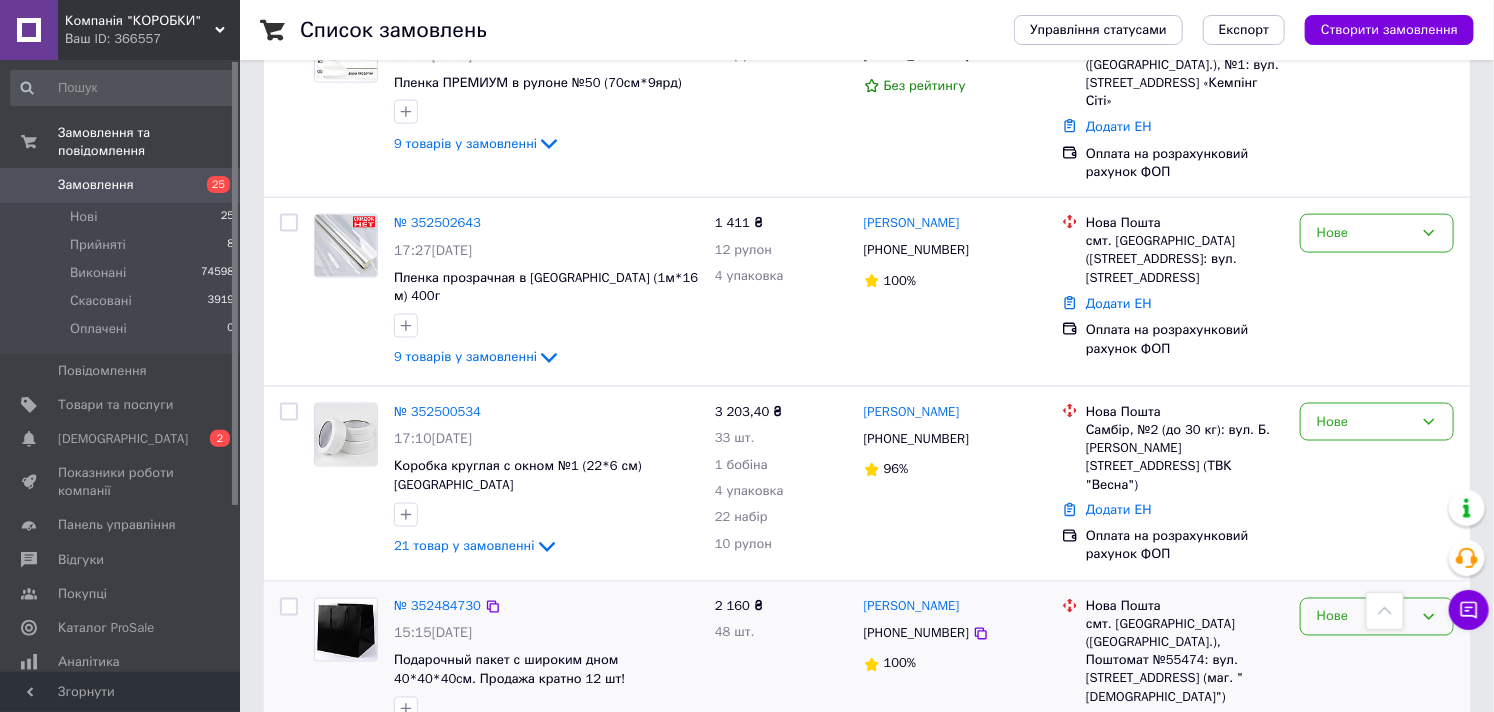 click on "Нове" at bounding box center [1365, 617] 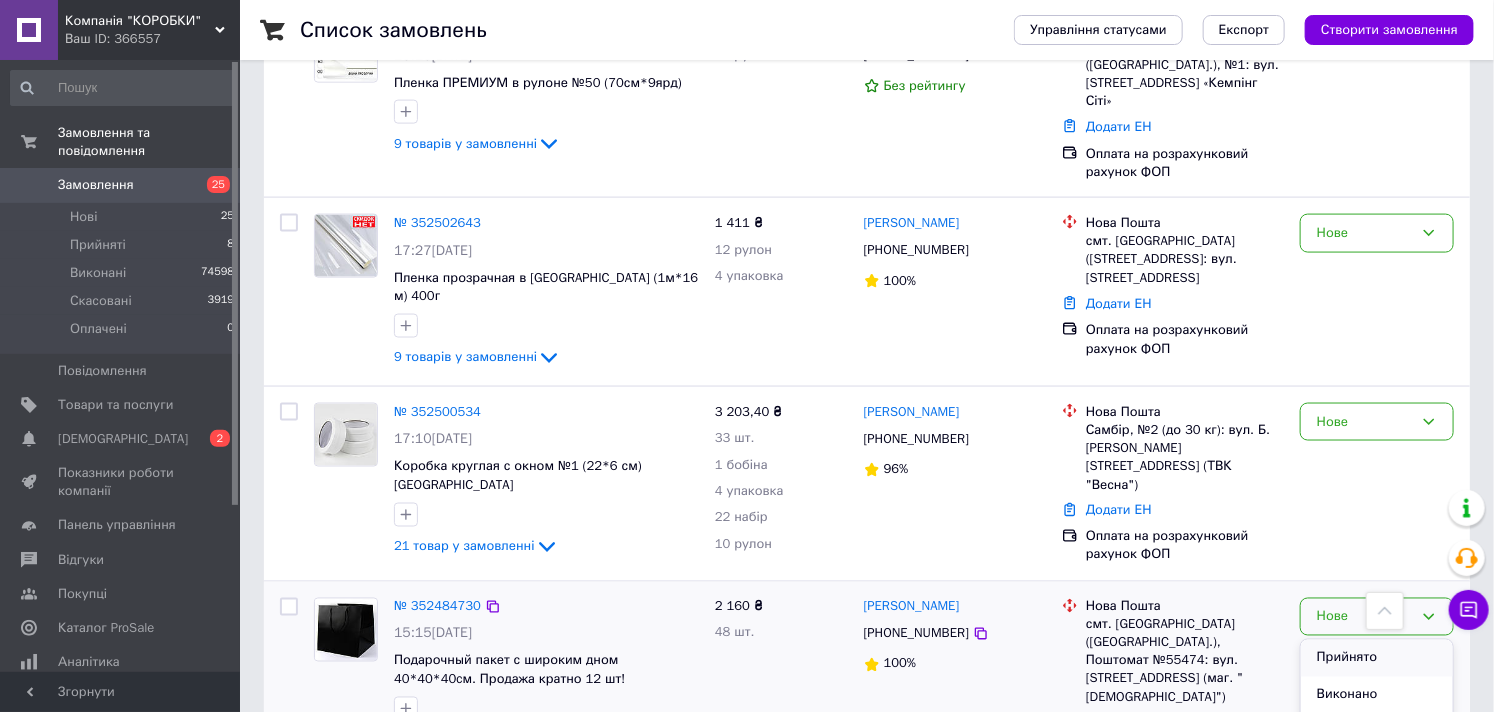 click on "Прийнято" at bounding box center (1377, 658) 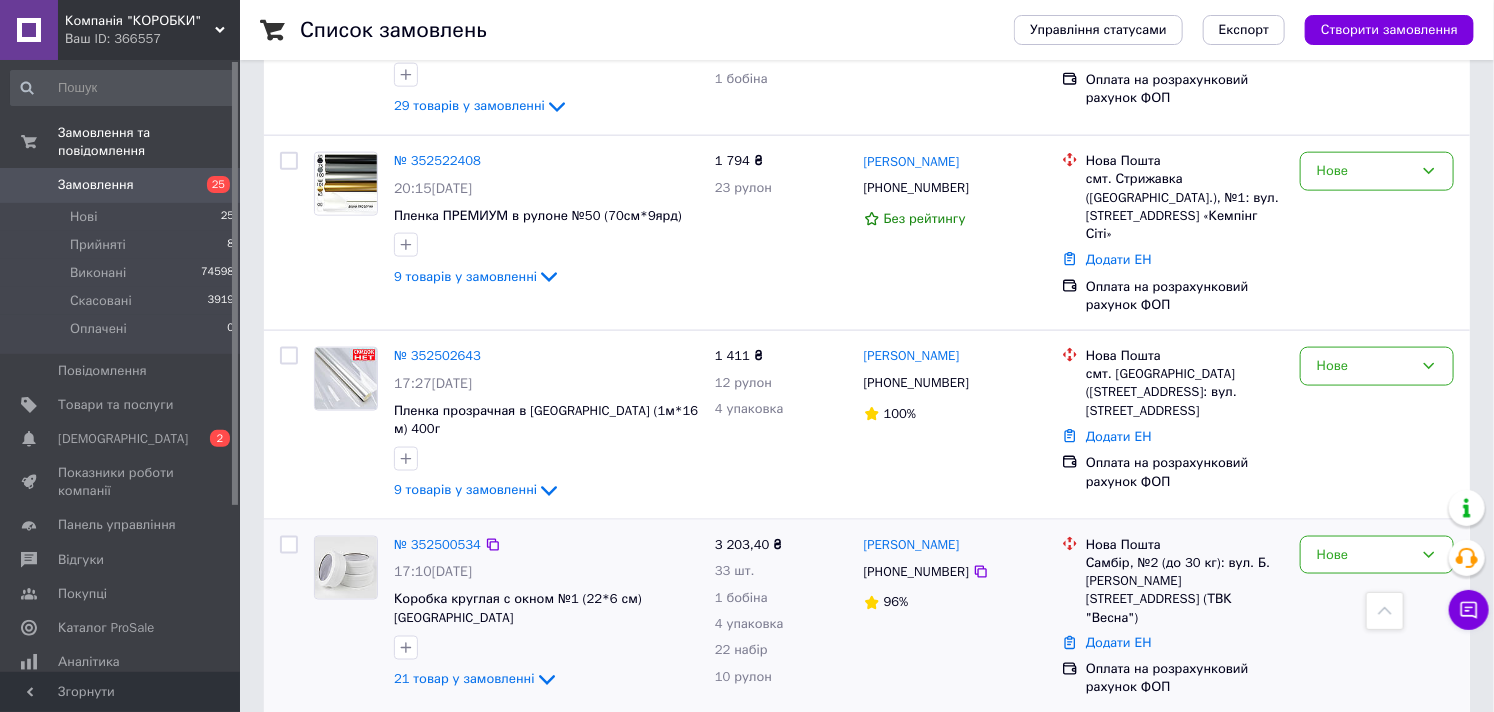 scroll, scrollTop: 1077, scrollLeft: 0, axis: vertical 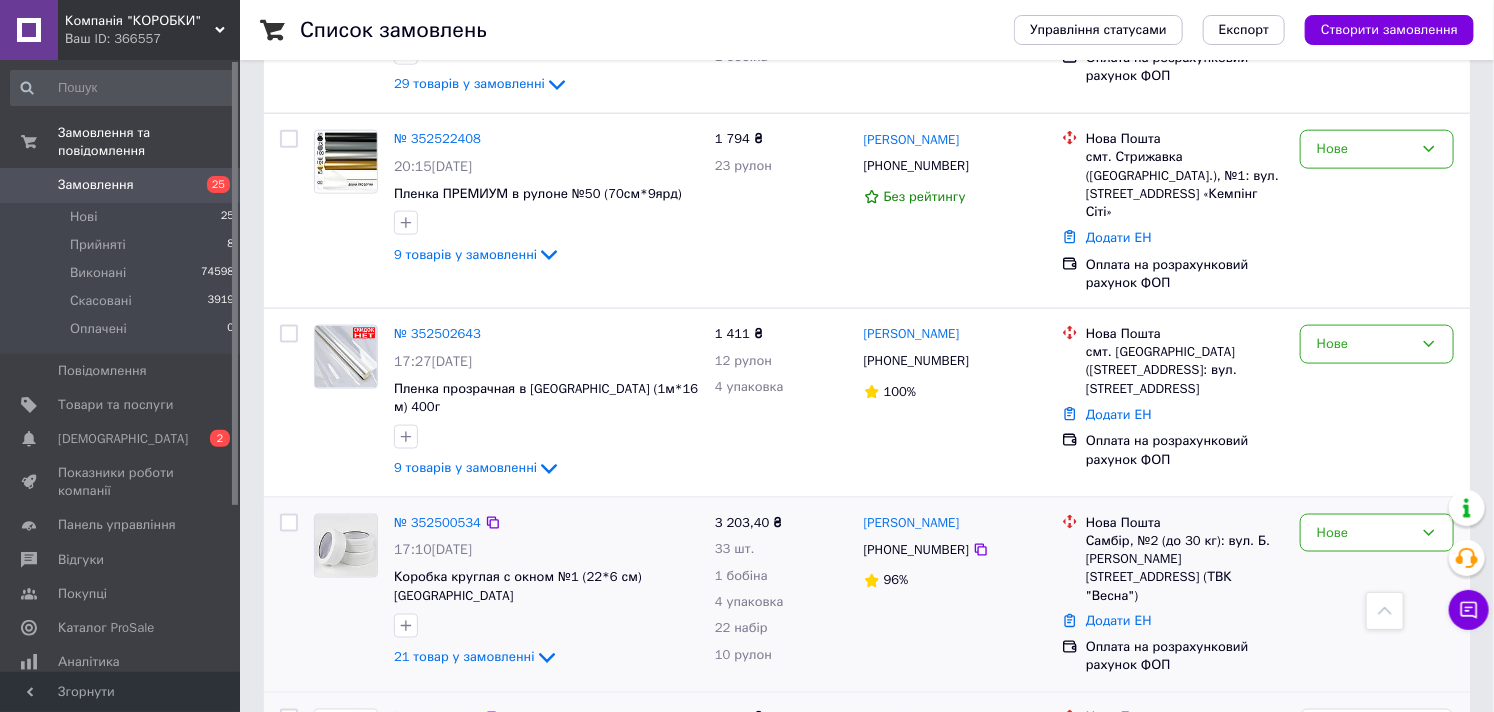 click on "Нове" at bounding box center [1377, 595] 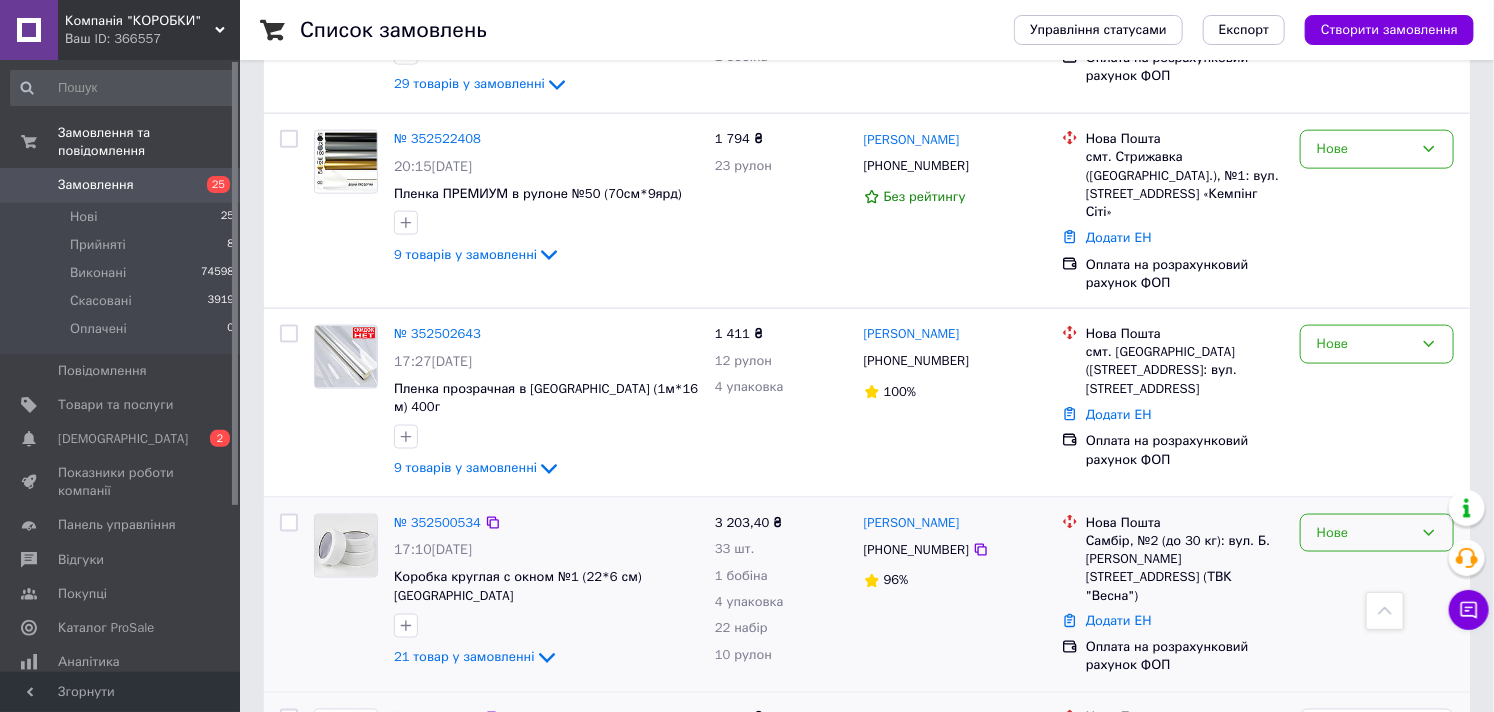 click on "Нове" at bounding box center (1365, 533) 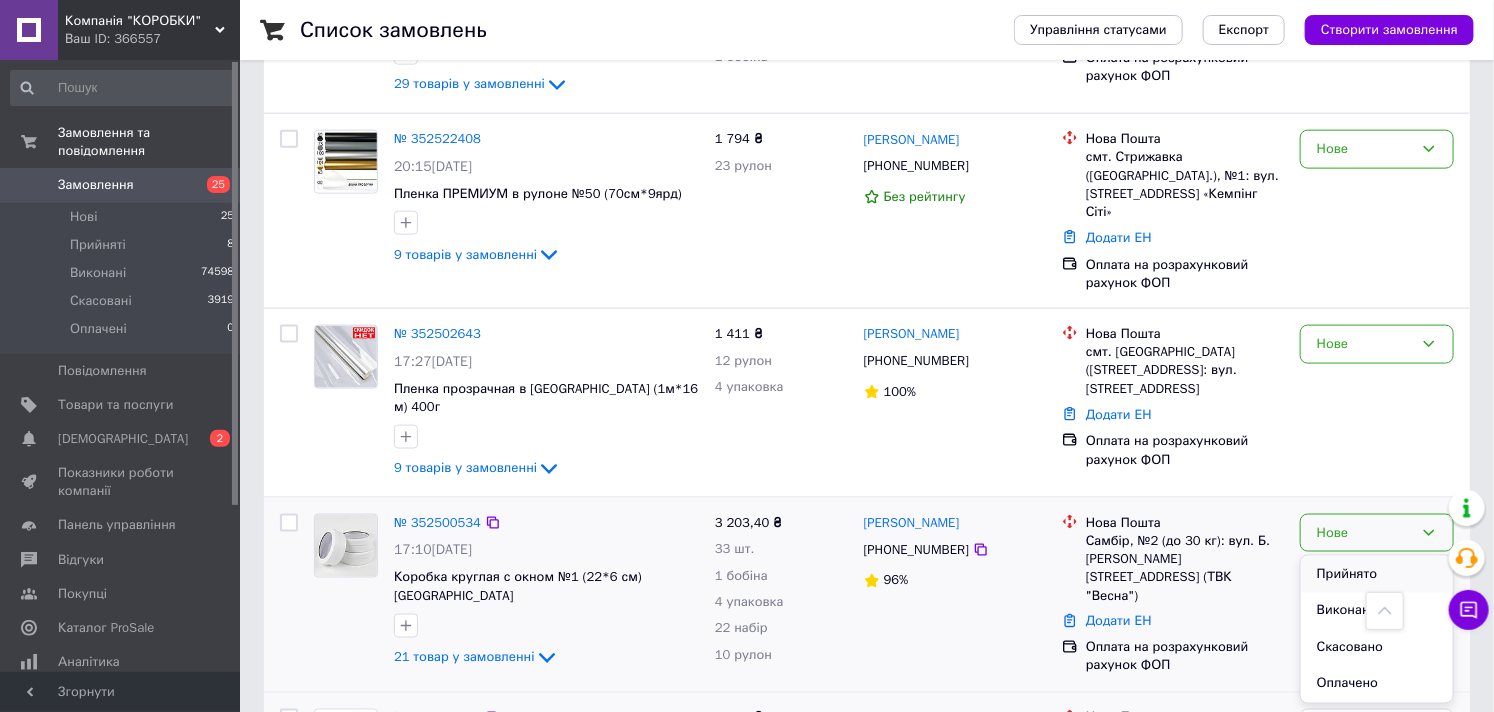 click on "Прийнято" at bounding box center (1377, 574) 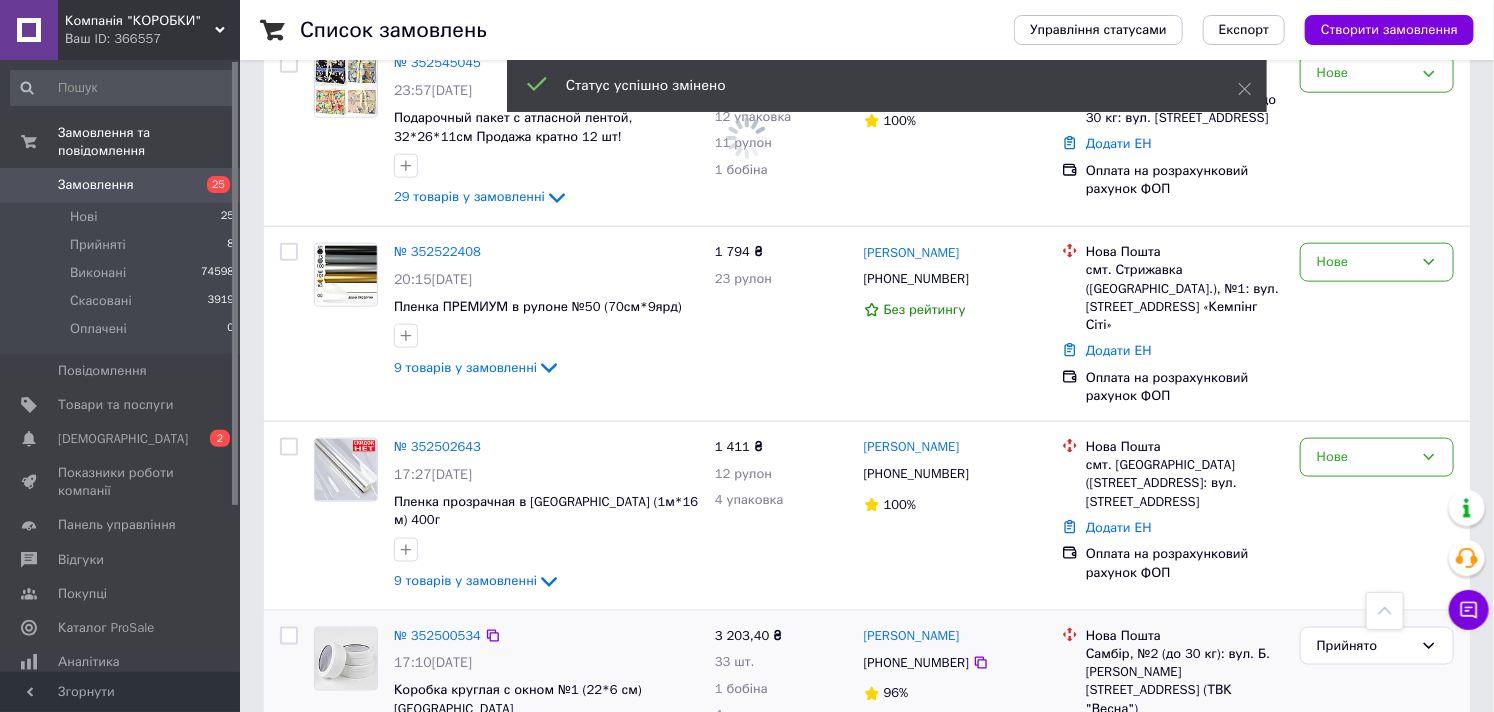 scroll, scrollTop: 855, scrollLeft: 0, axis: vertical 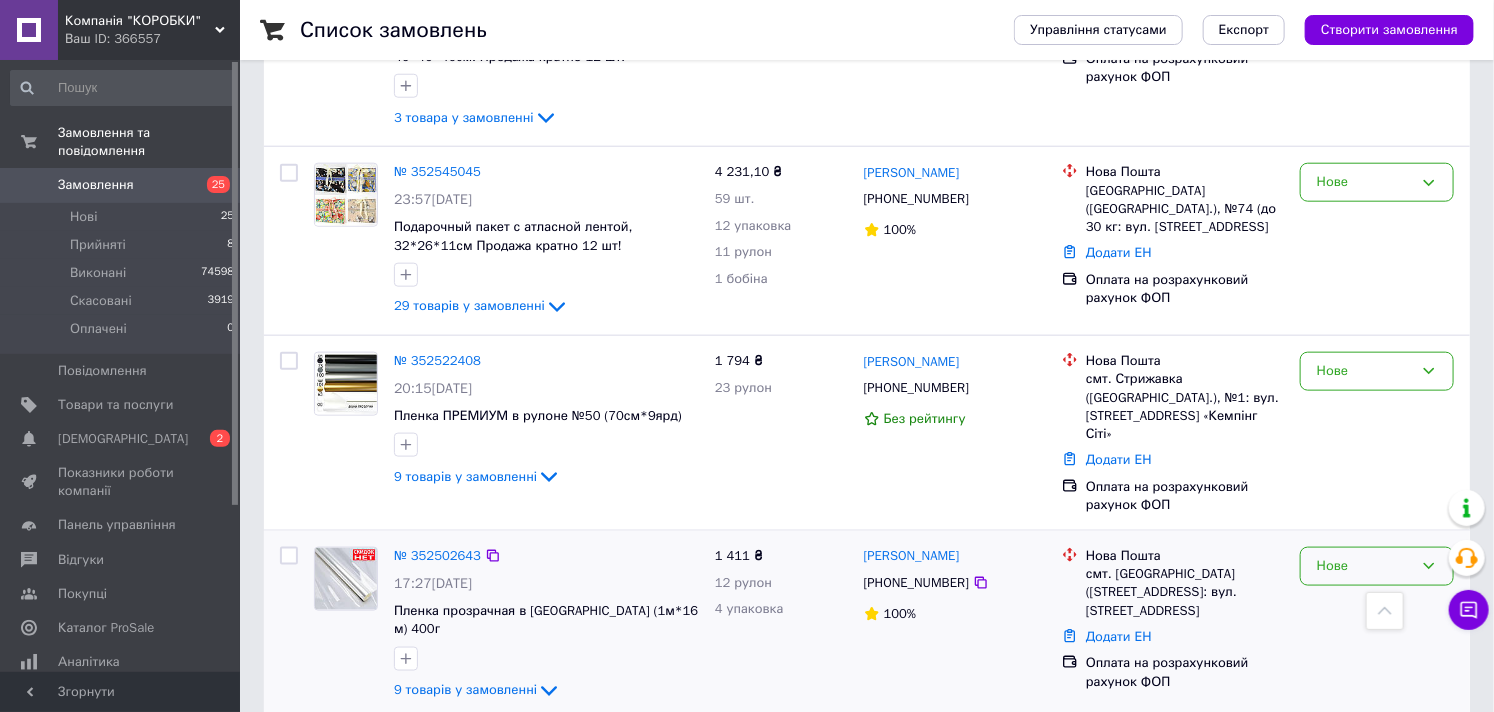 click on "Нове" at bounding box center [1365, 566] 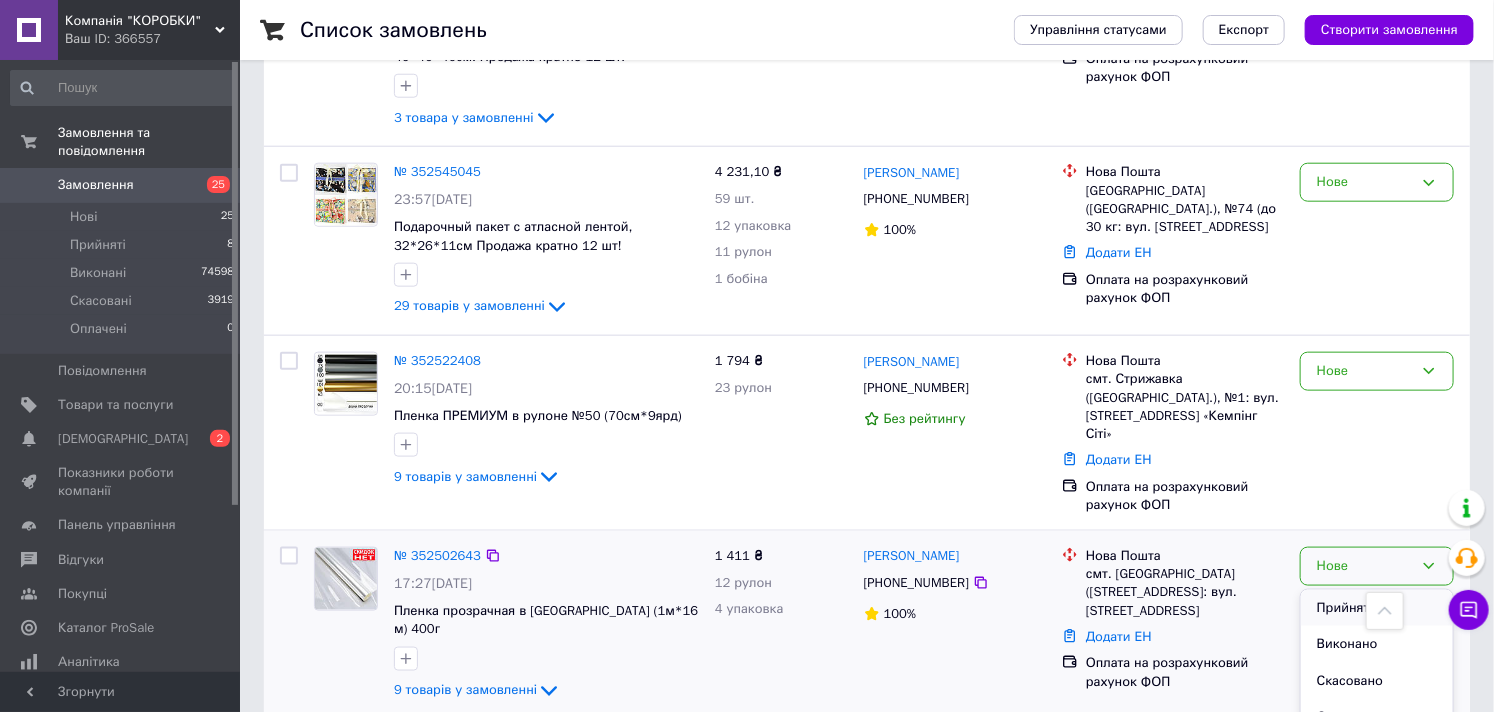 click on "Прийнято" at bounding box center [1377, 608] 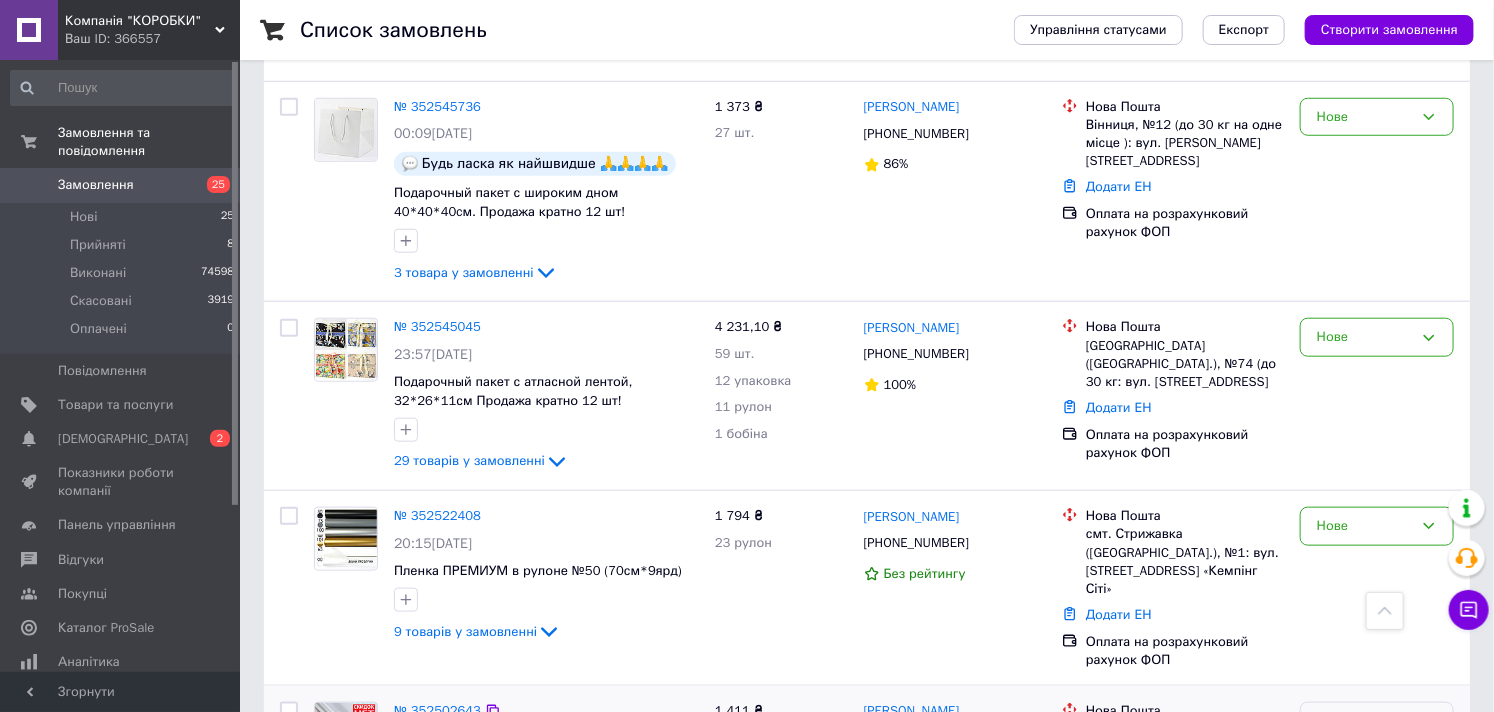 scroll, scrollTop: 633, scrollLeft: 0, axis: vertical 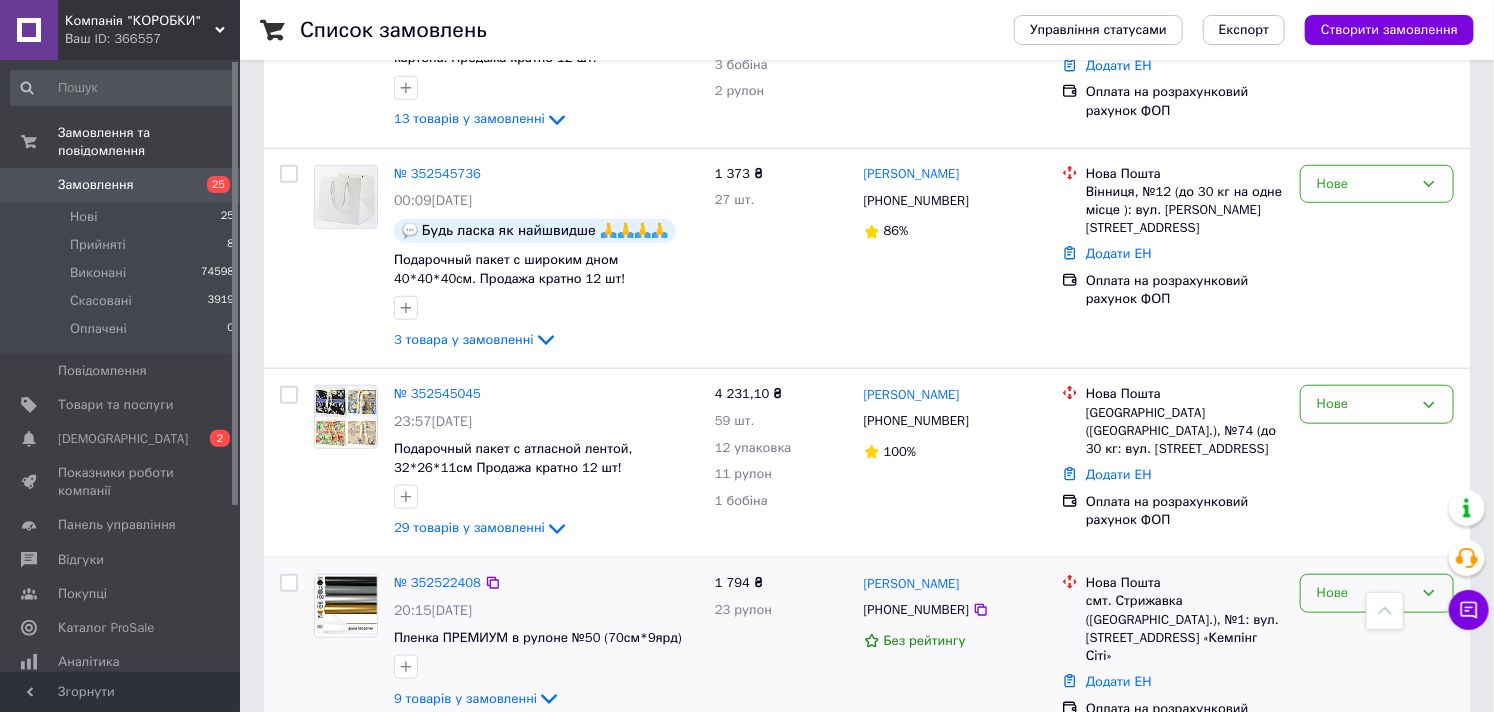 click on "Нове" at bounding box center [1377, 593] 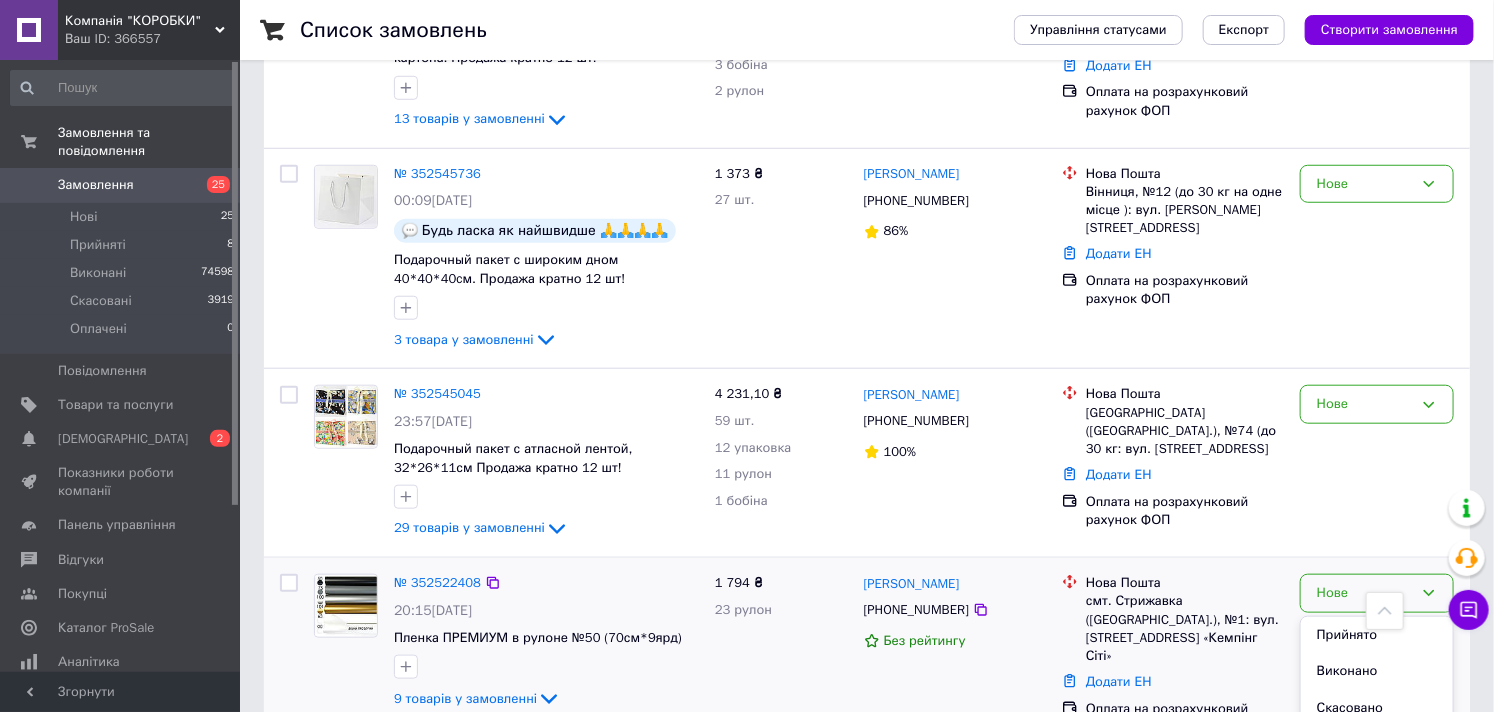 click on "Прийнято" at bounding box center (1377, 635) 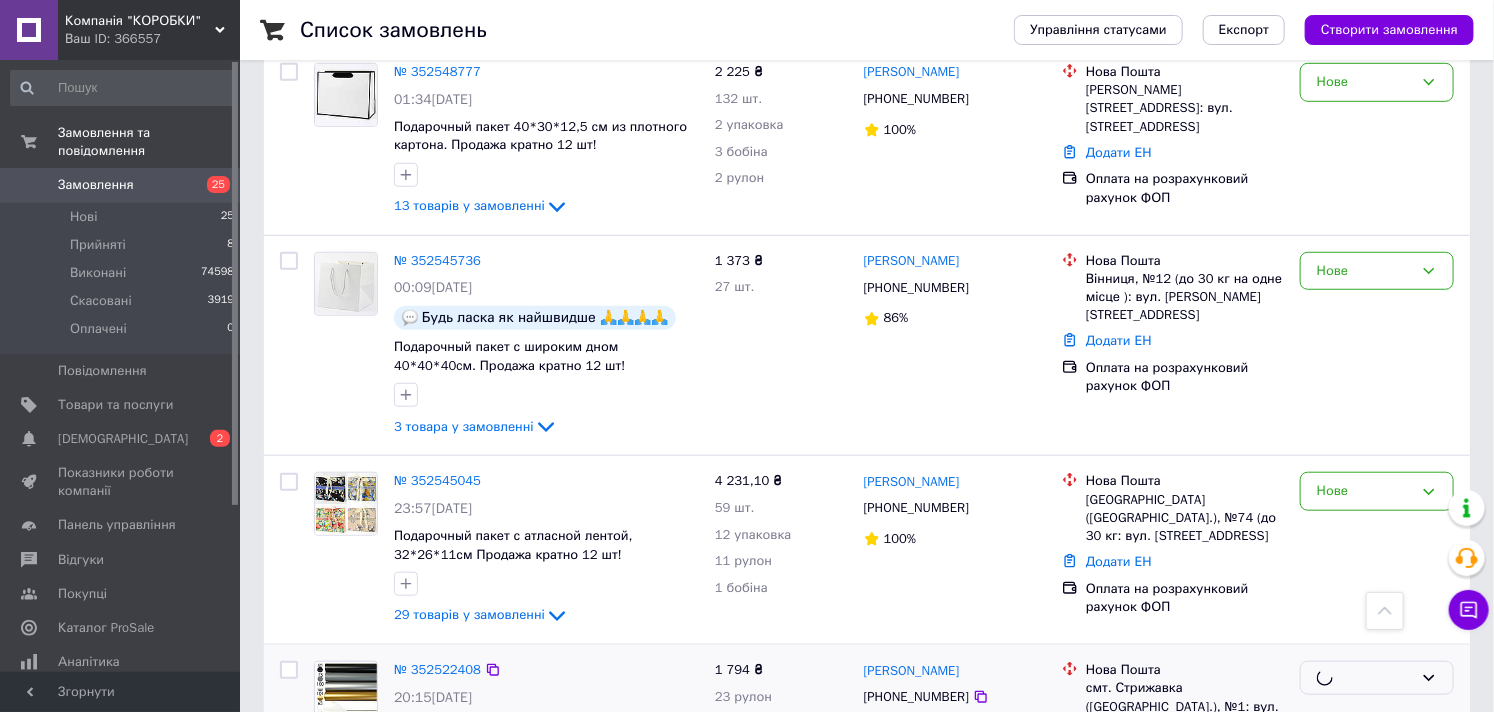 scroll, scrollTop: 522, scrollLeft: 0, axis: vertical 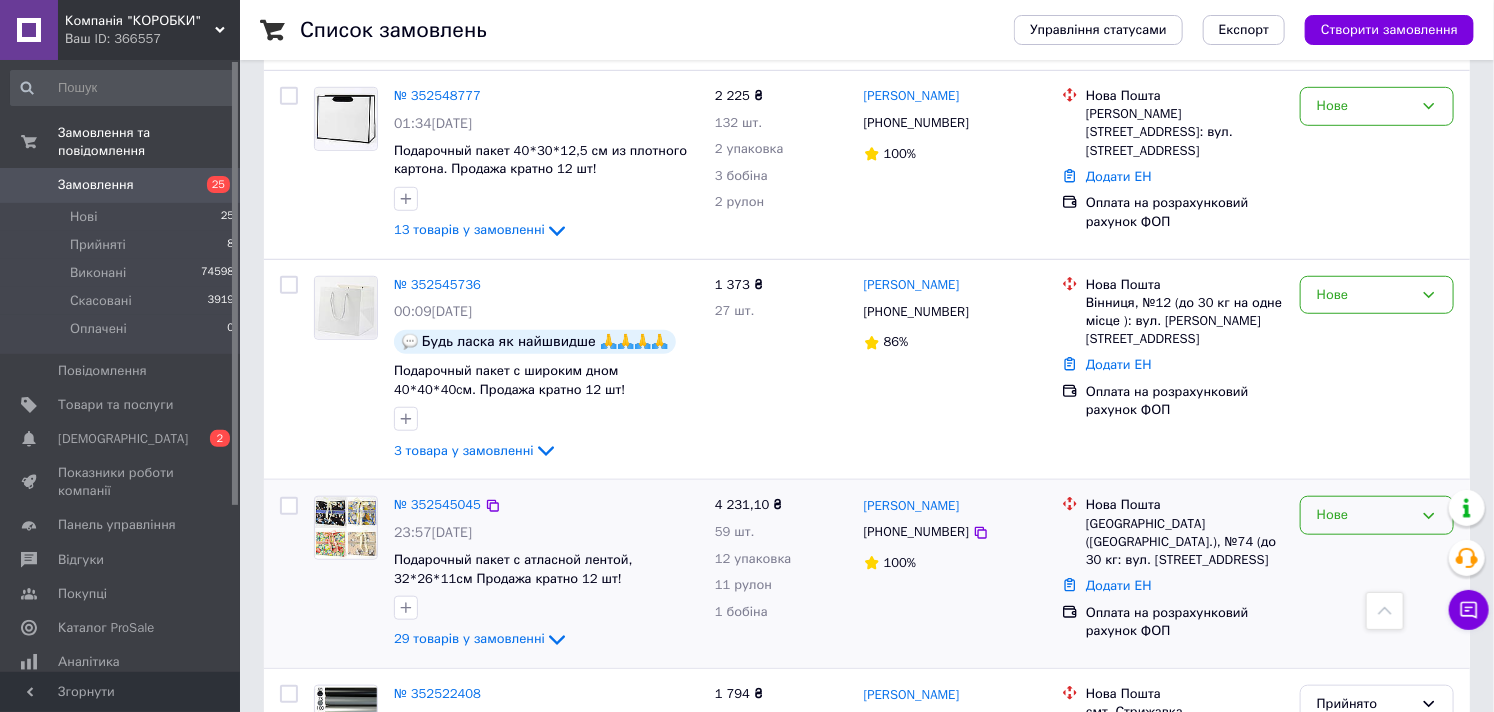 click on "Нове" at bounding box center (1377, 574) 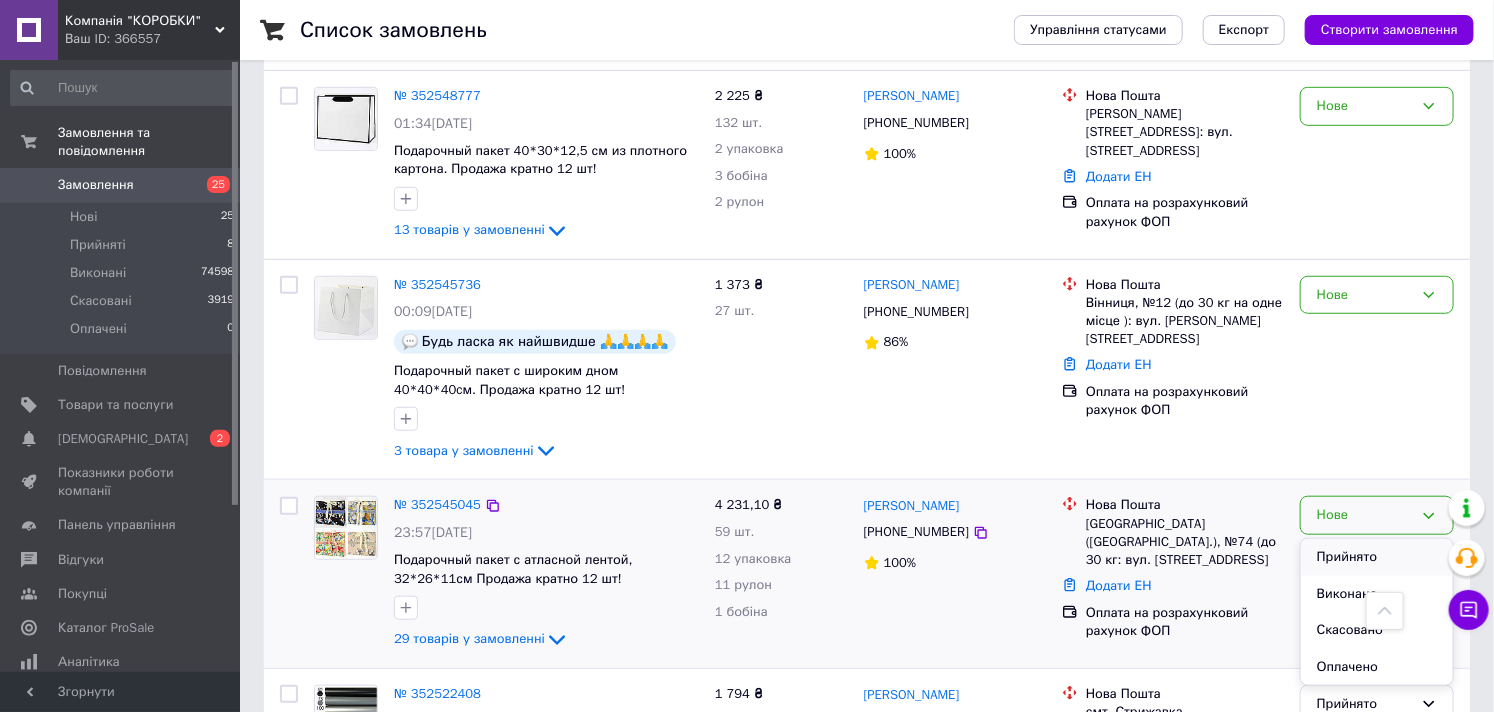 click on "Прийнято" at bounding box center (1377, 557) 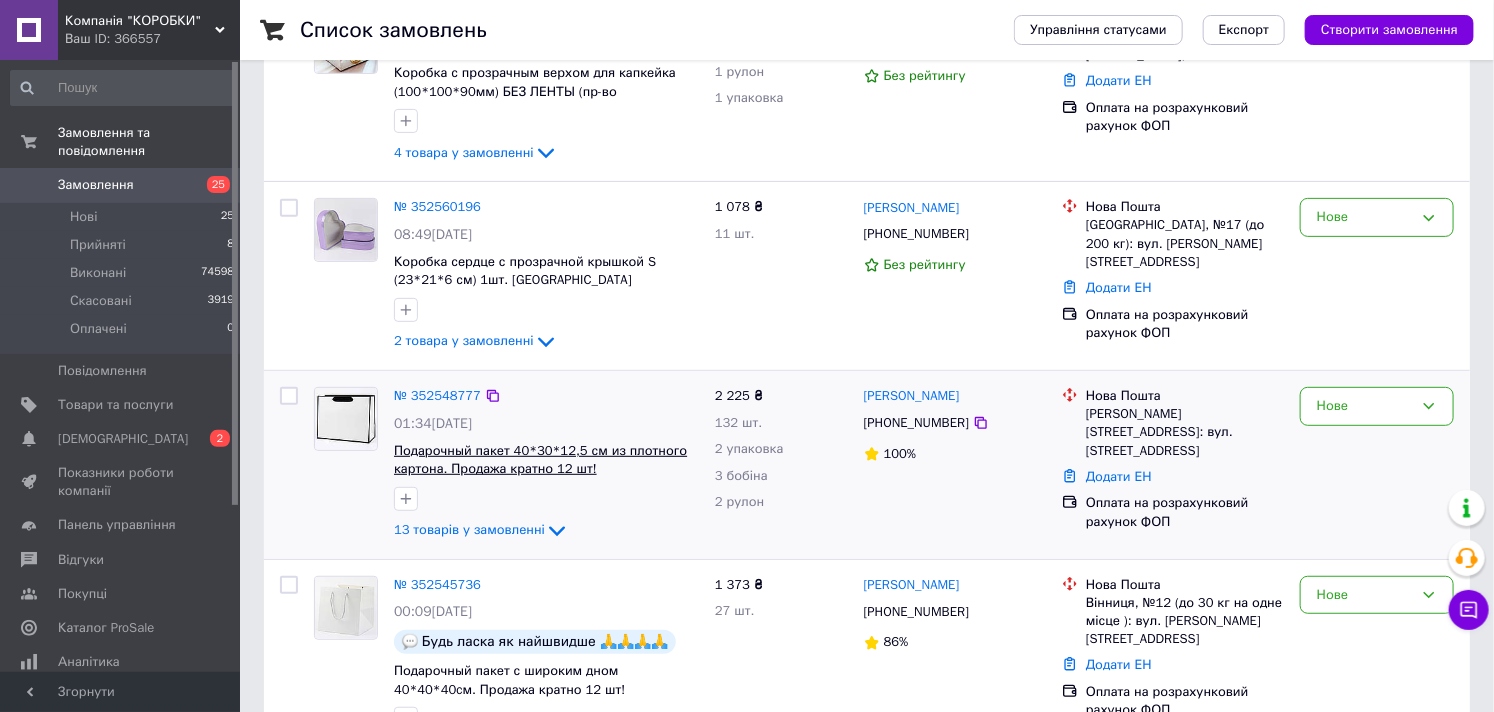 scroll, scrollTop: 333, scrollLeft: 0, axis: vertical 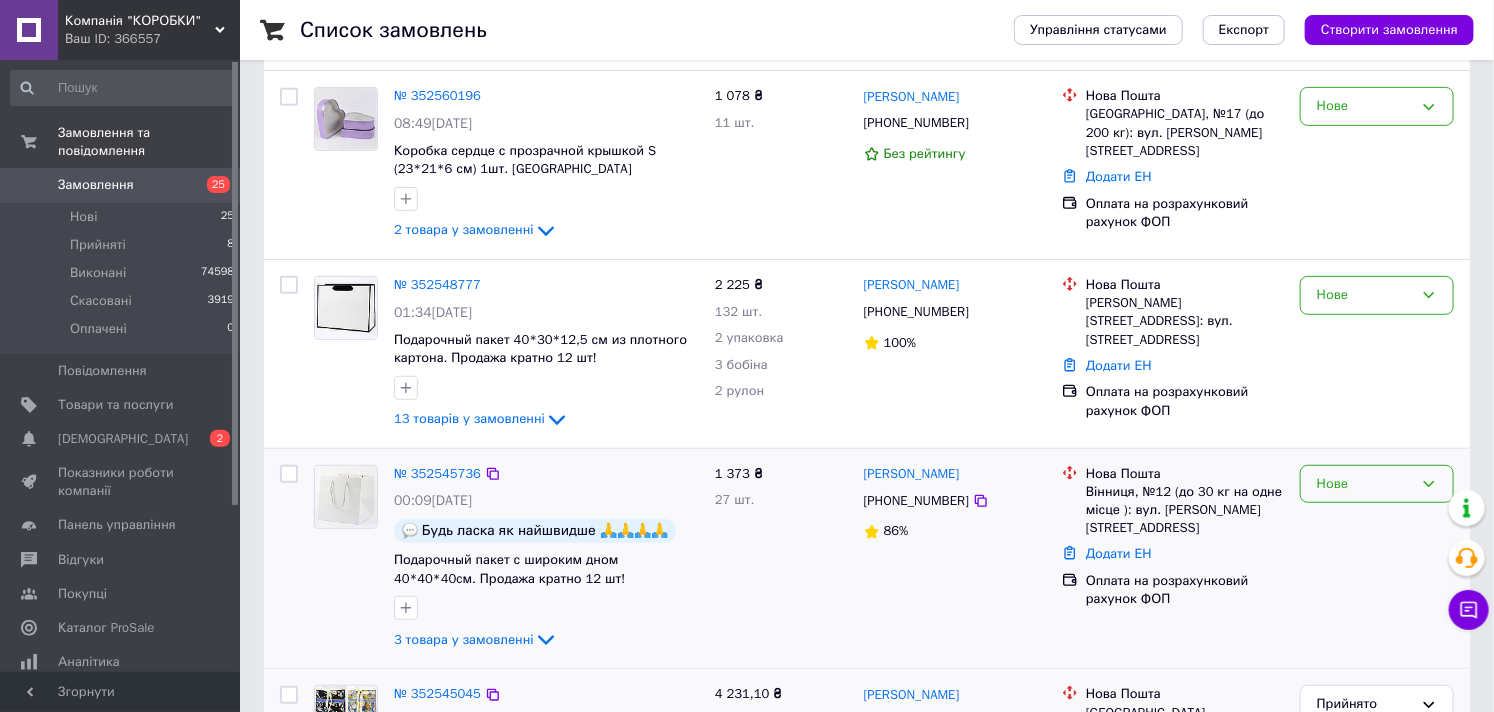 click on "Нове" at bounding box center [1365, 484] 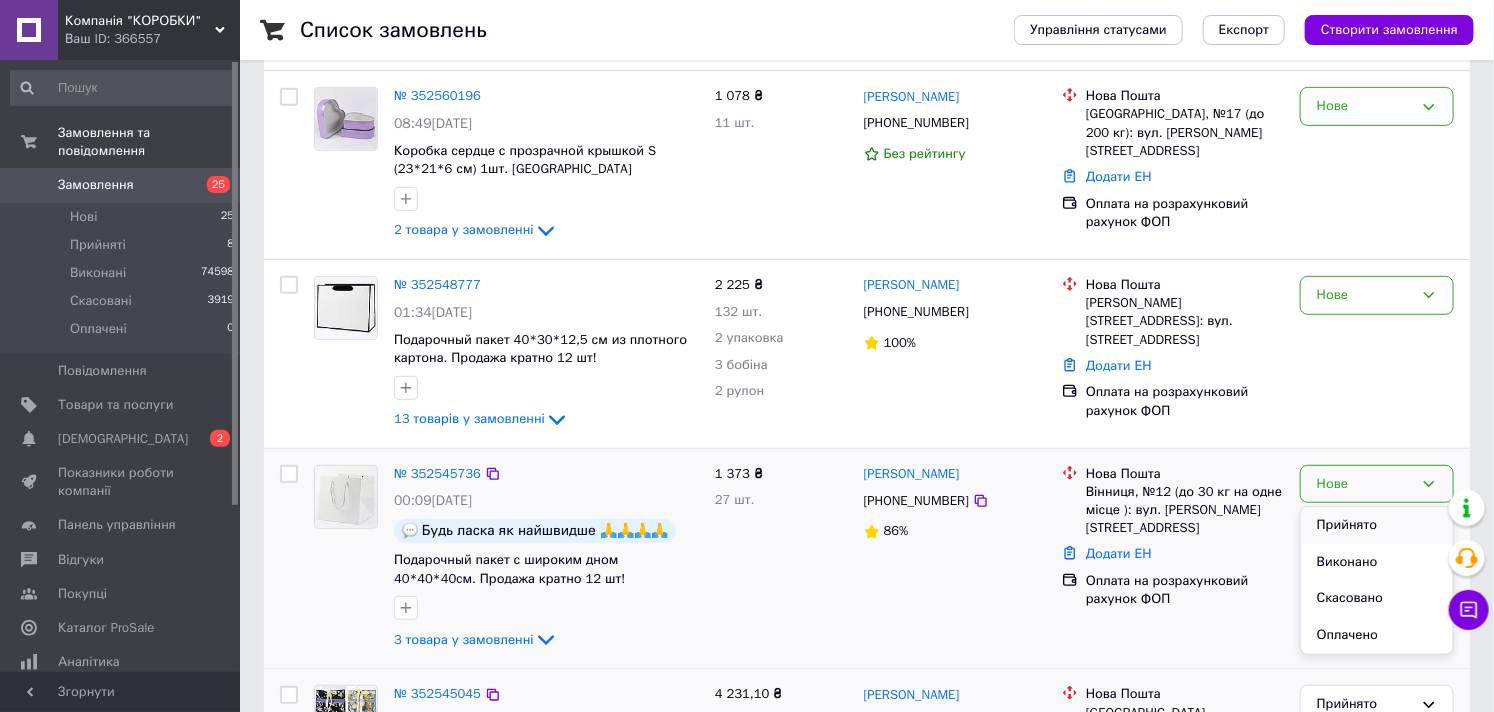 click on "Прийнято" at bounding box center (1377, 525) 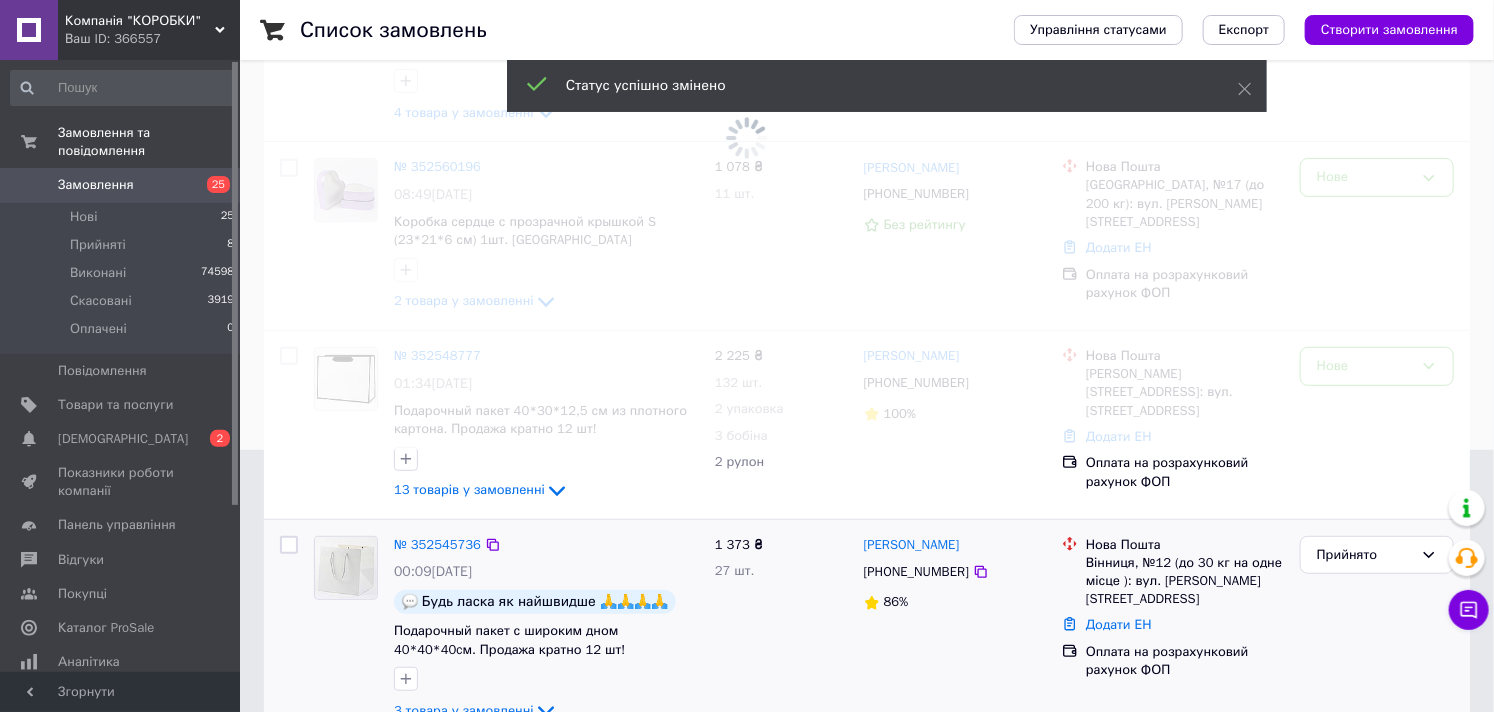 scroll, scrollTop: 222, scrollLeft: 0, axis: vertical 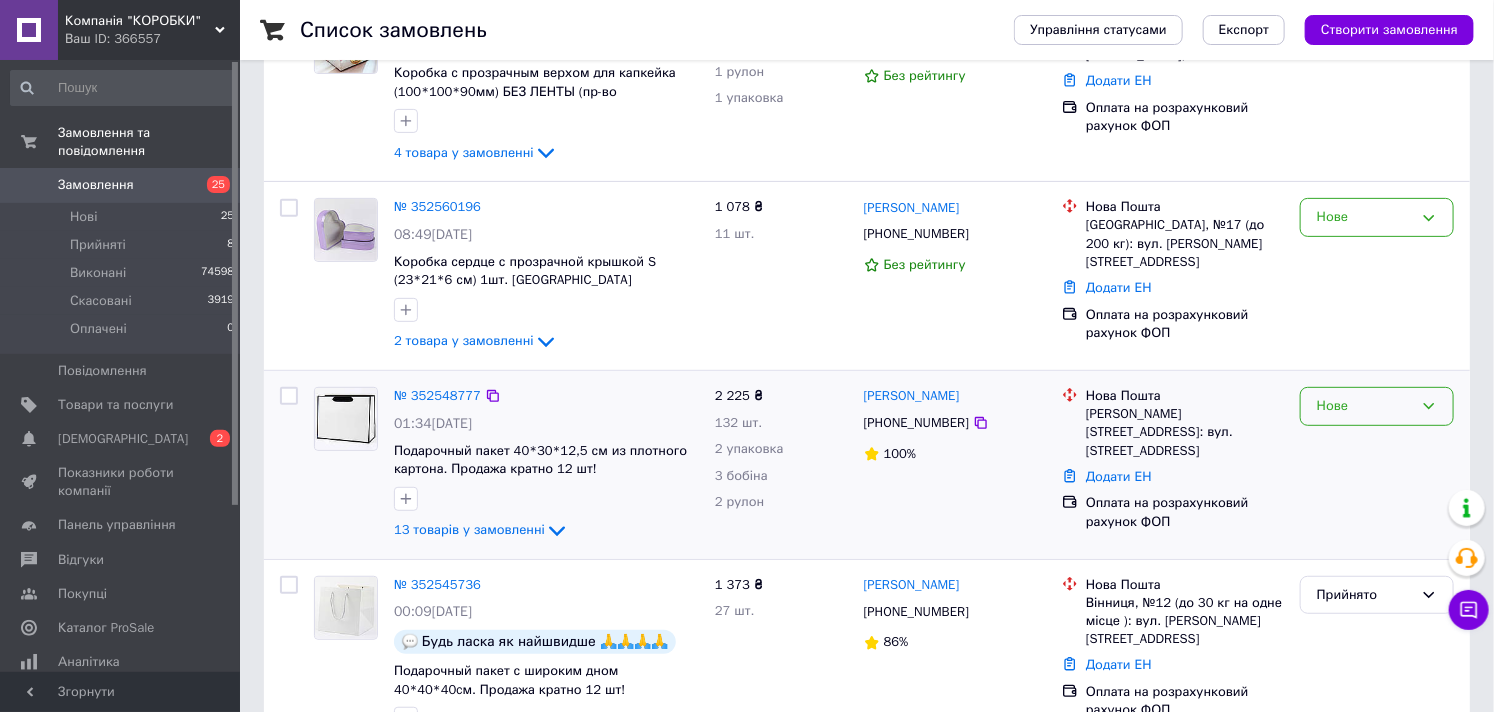 click on "Нове" at bounding box center (1365, 406) 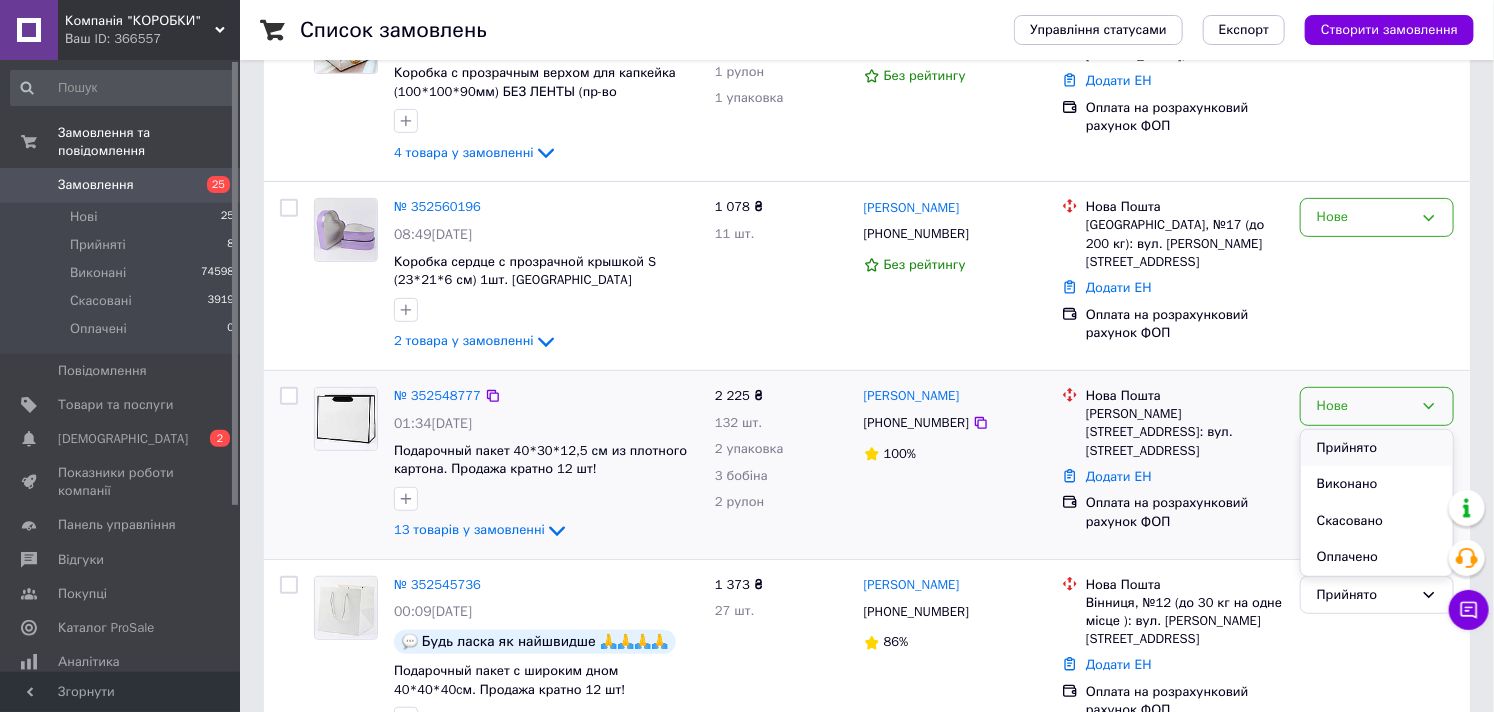 click on "Прийнято" at bounding box center (1377, 448) 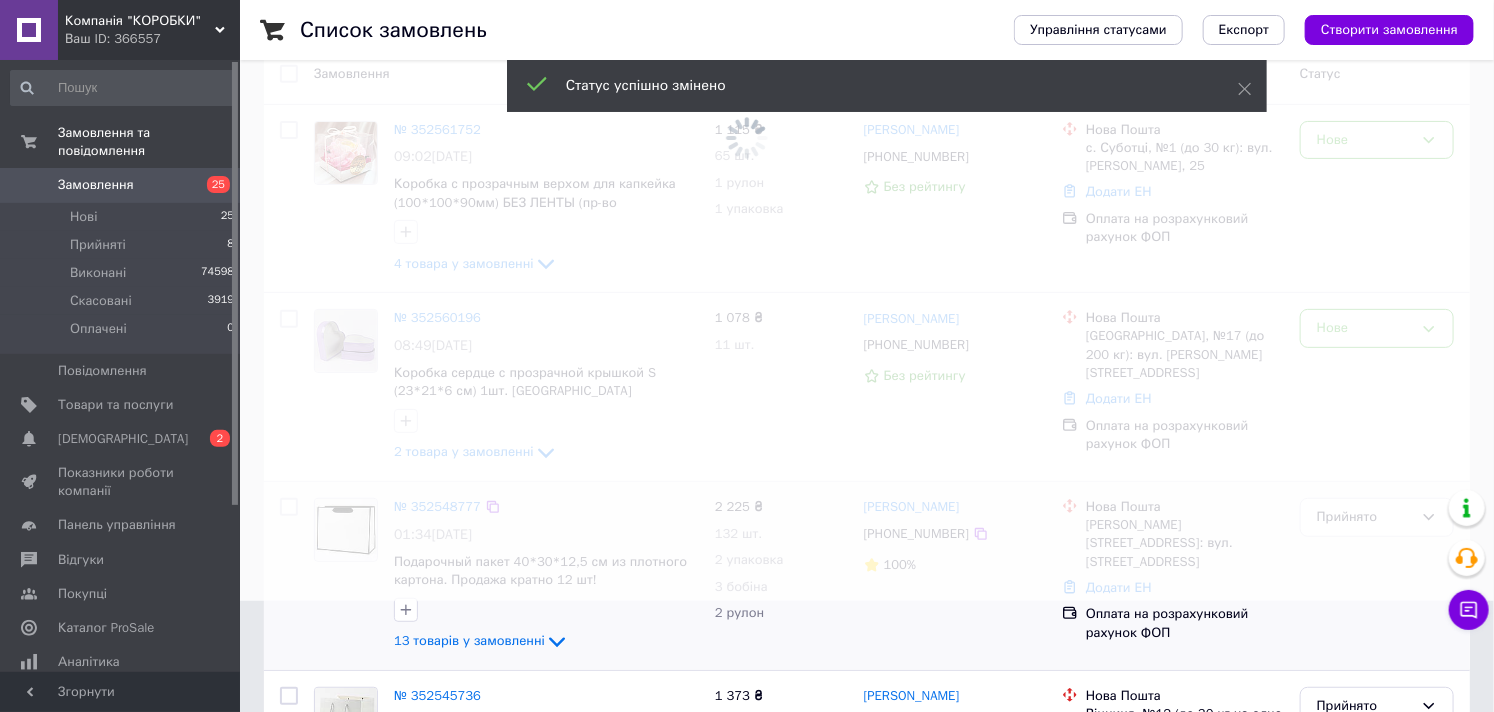 scroll, scrollTop: 0, scrollLeft: 0, axis: both 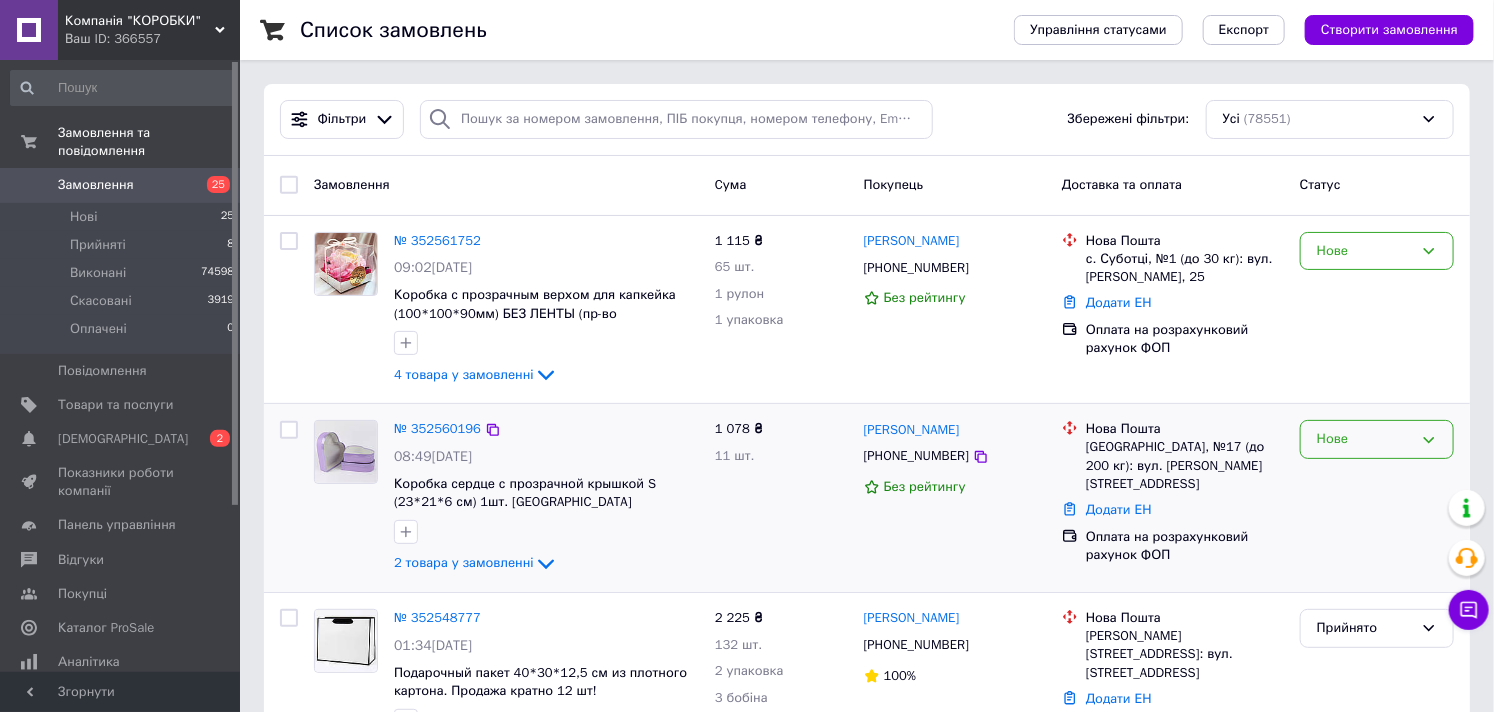 drag, startPoint x: 1354, startPoint y: 455, endPoint x: 1337, endPoint y: 457, distance: 17.117243 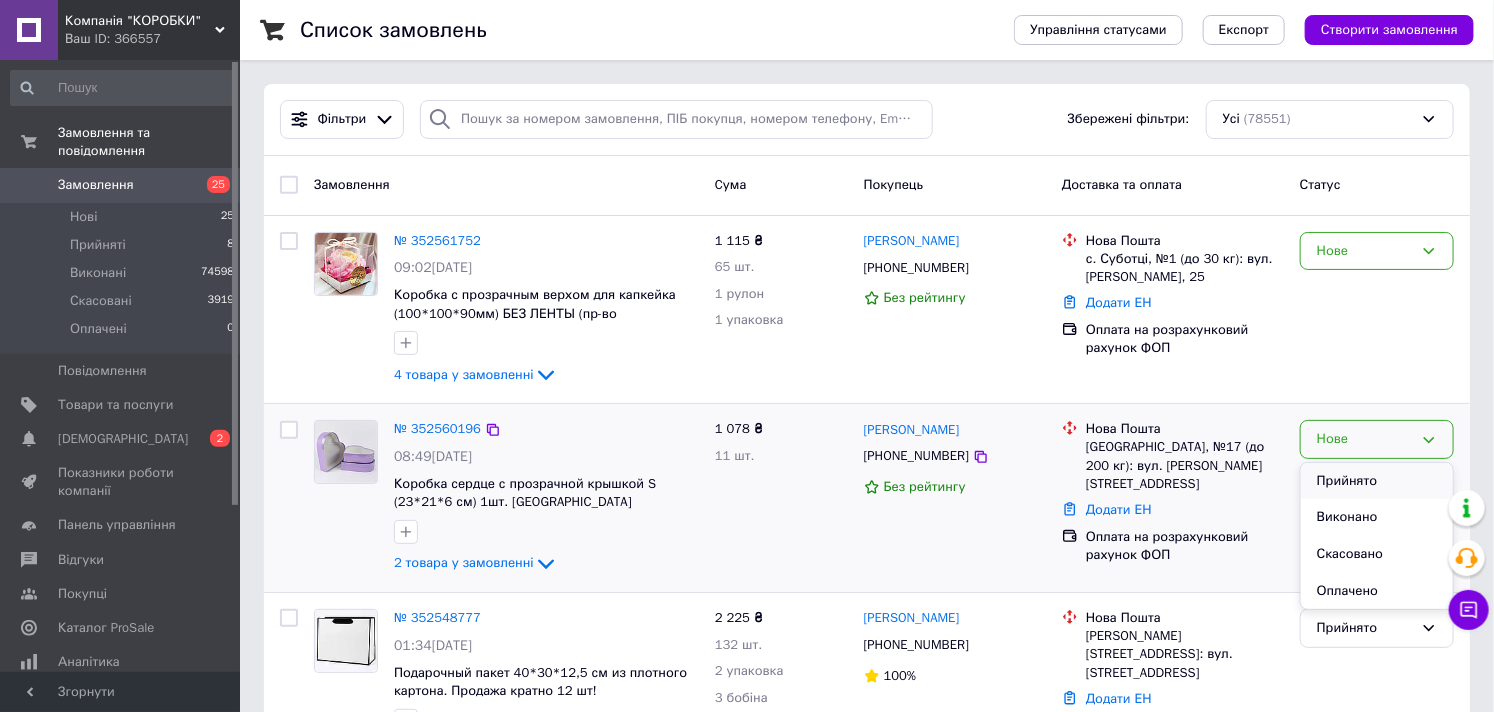 click on "Прийнято" at bounding box center [1377, 481] 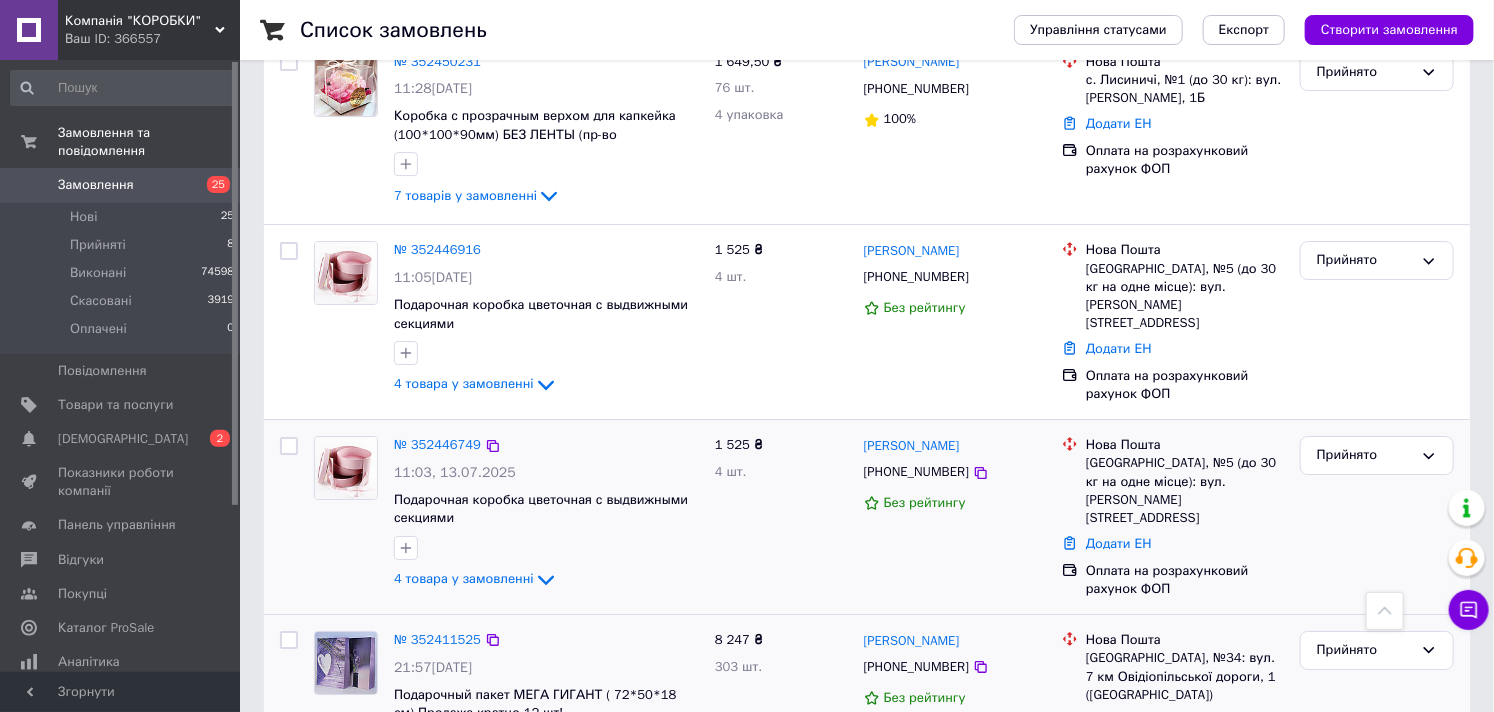 scroll, scrollTop: 2888, scrollLeft: 0, axis: vertical 